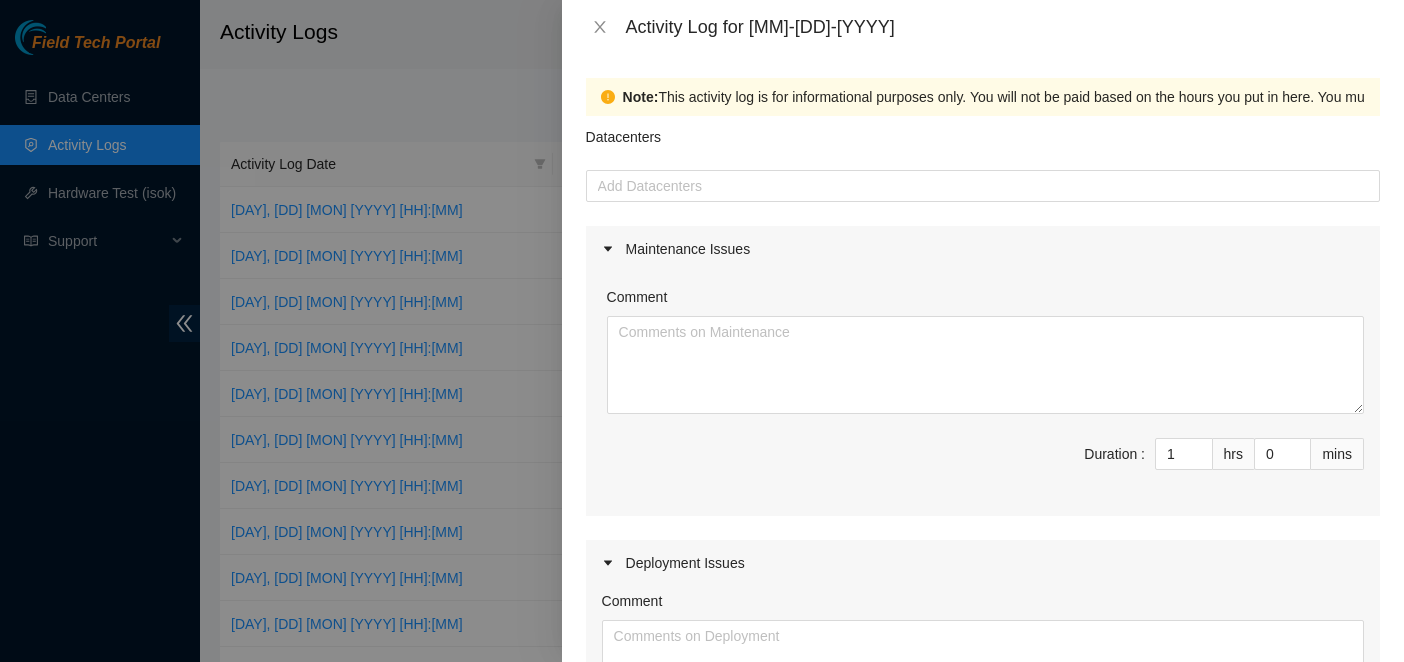 scroll, scrollTop: 0, scrollLeft: 0, axis: both 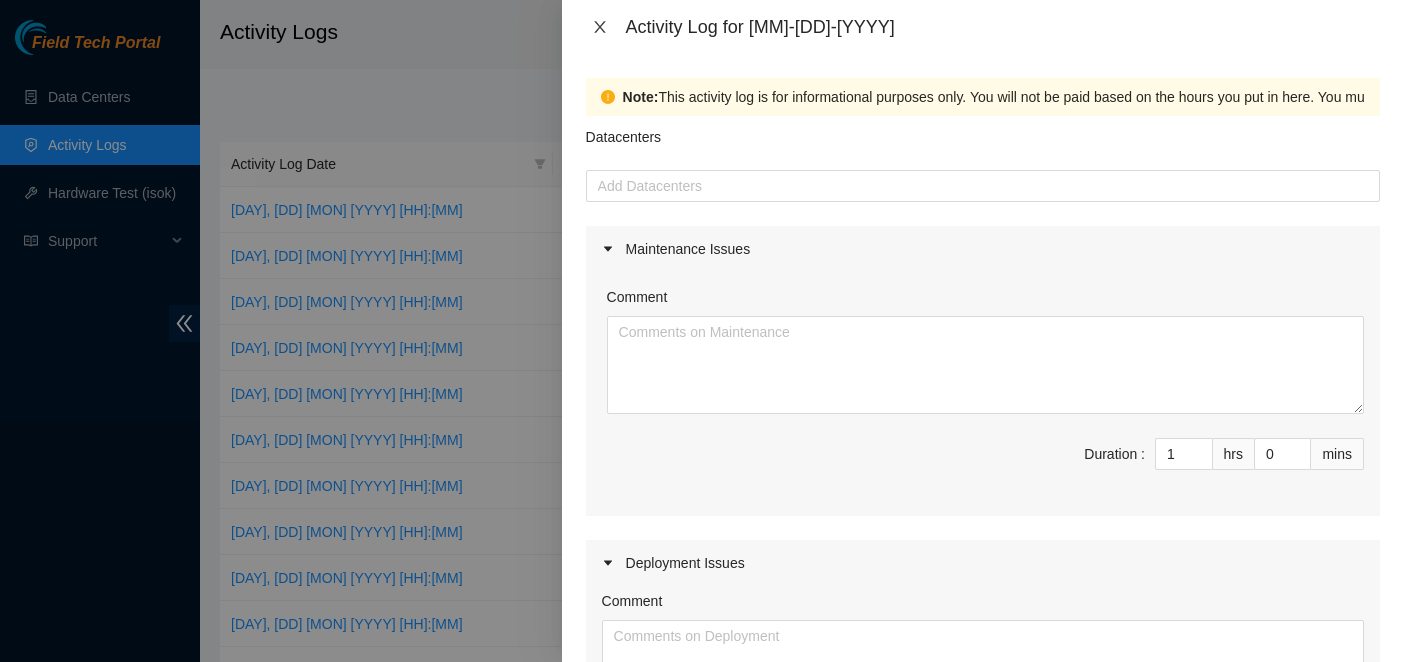 click 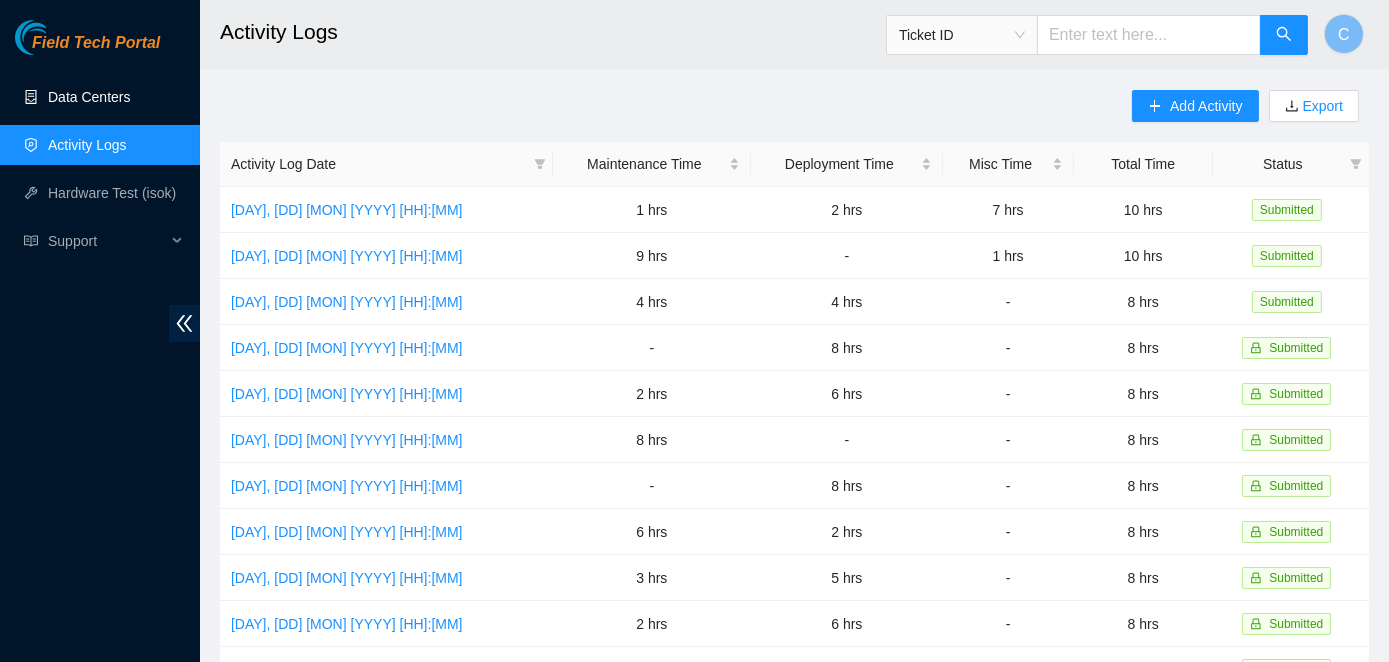 click on "Data Centers" at bounding box center [89, 97] 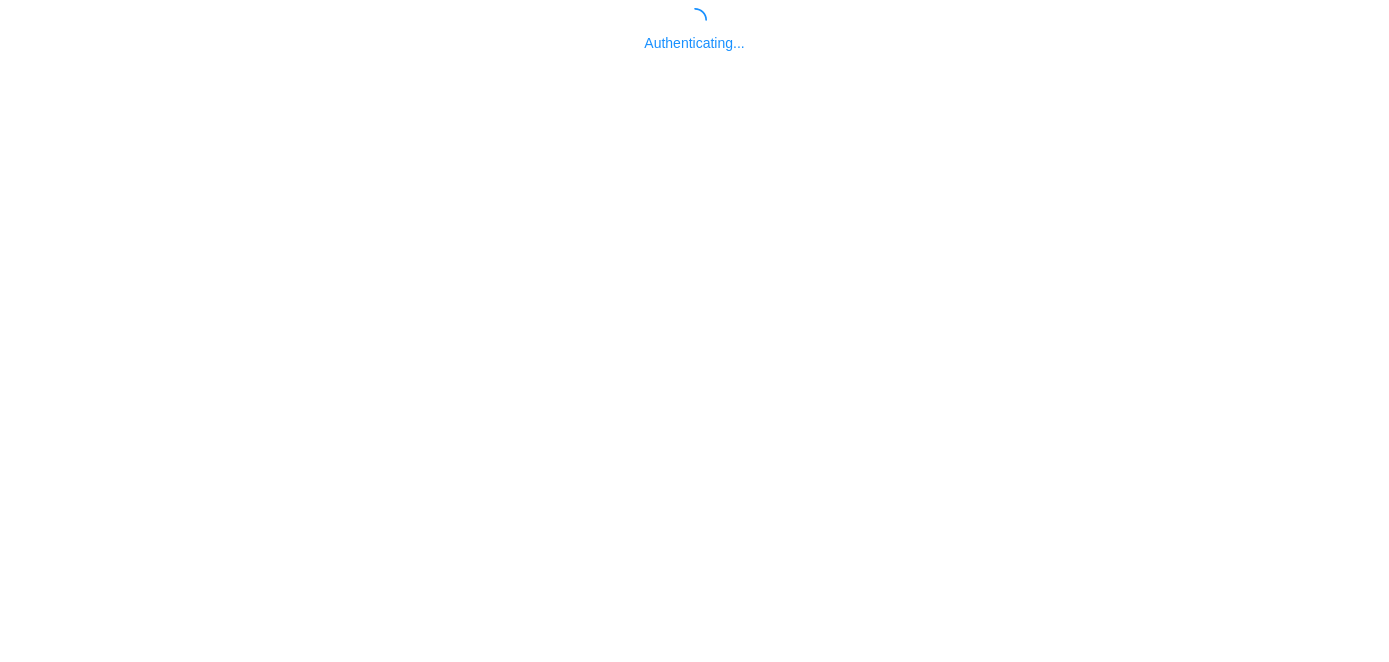 scroll, scrollTop: 0, scrollLeft: 0, axis: both 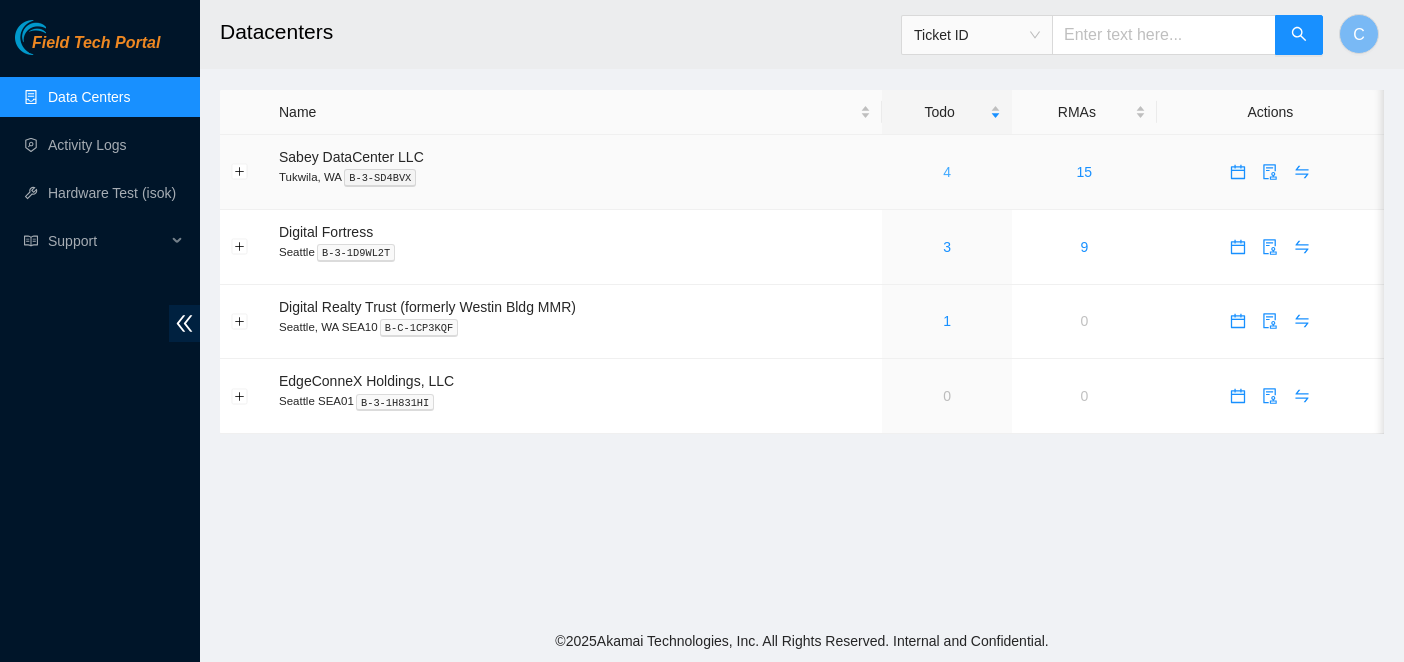 click on "4" at bounding box center [947, 172] 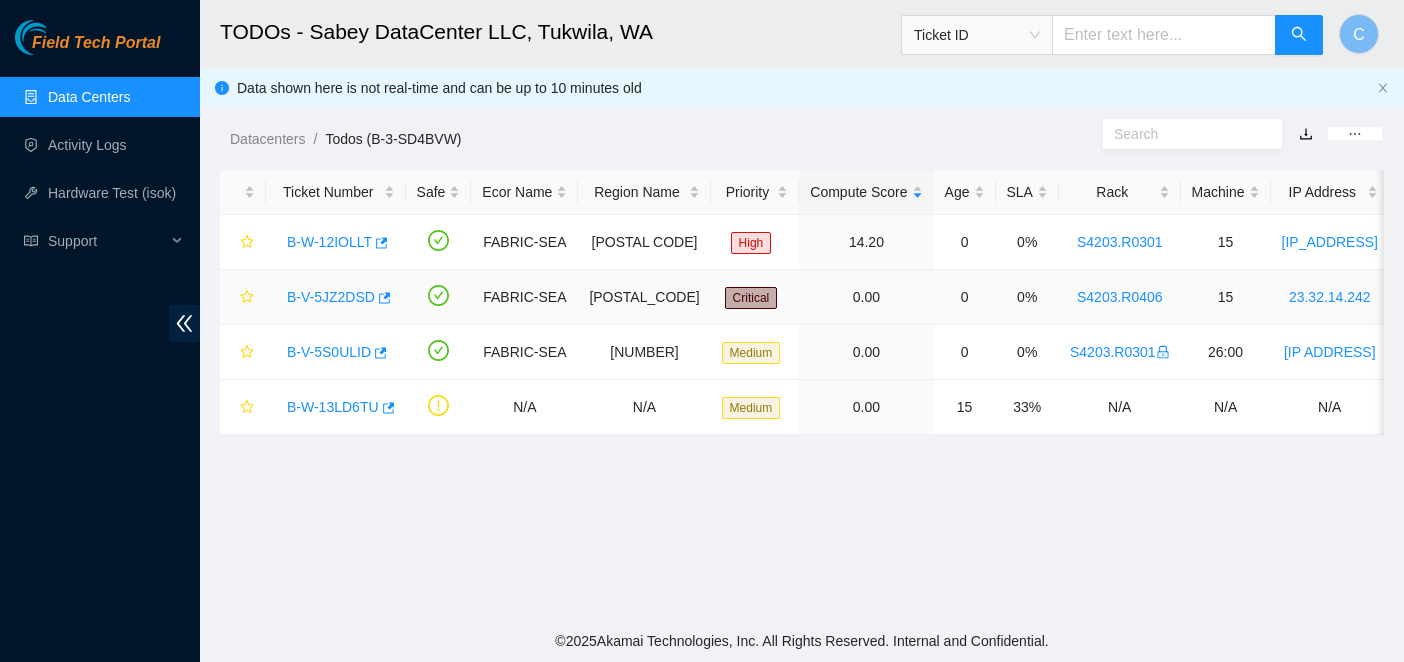 click on "B-V-5JZ2DSD" at bounding box center (331, 297) 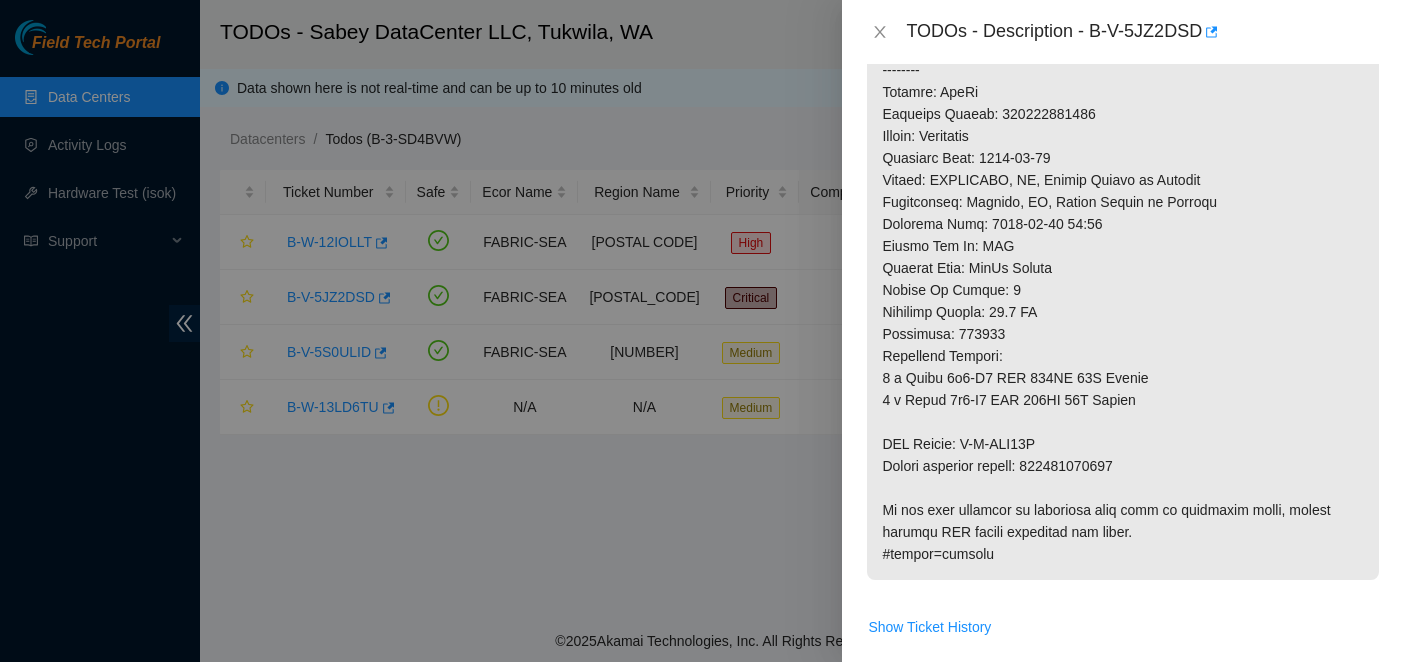 scroll, scrollTop: 900, scrollLeft: 0, axis: vertical 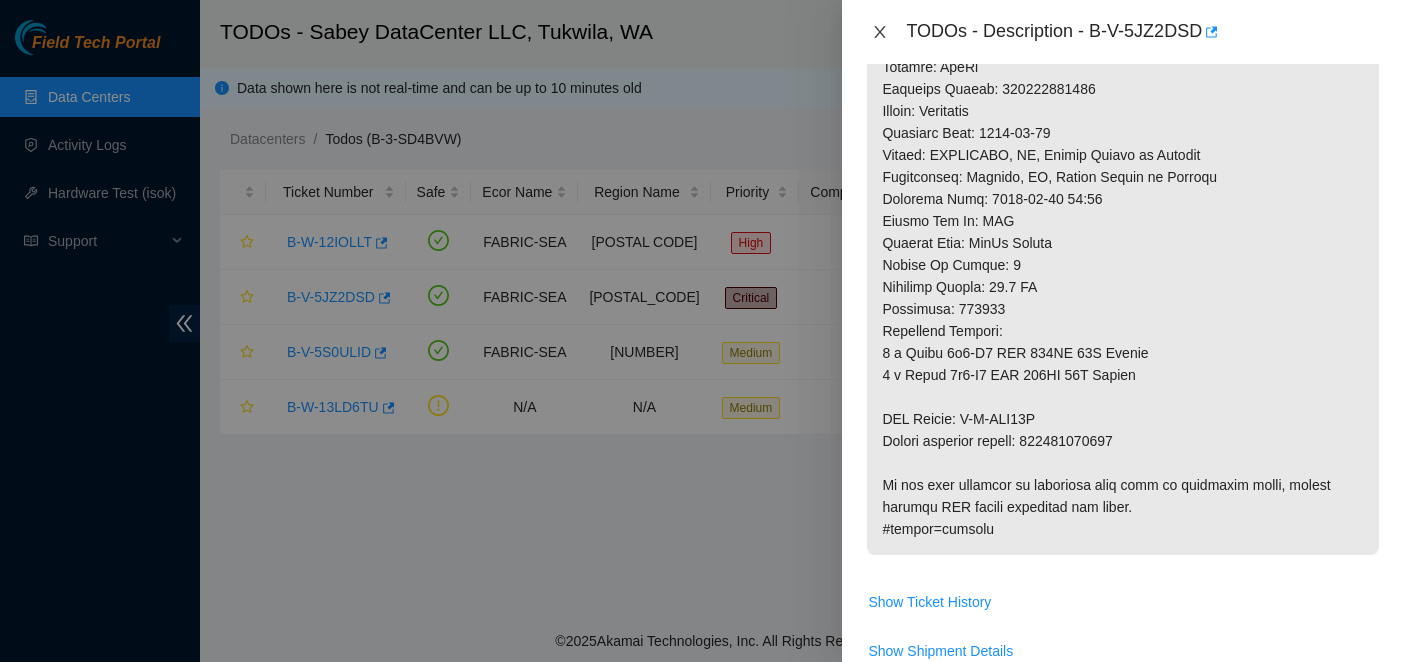 click 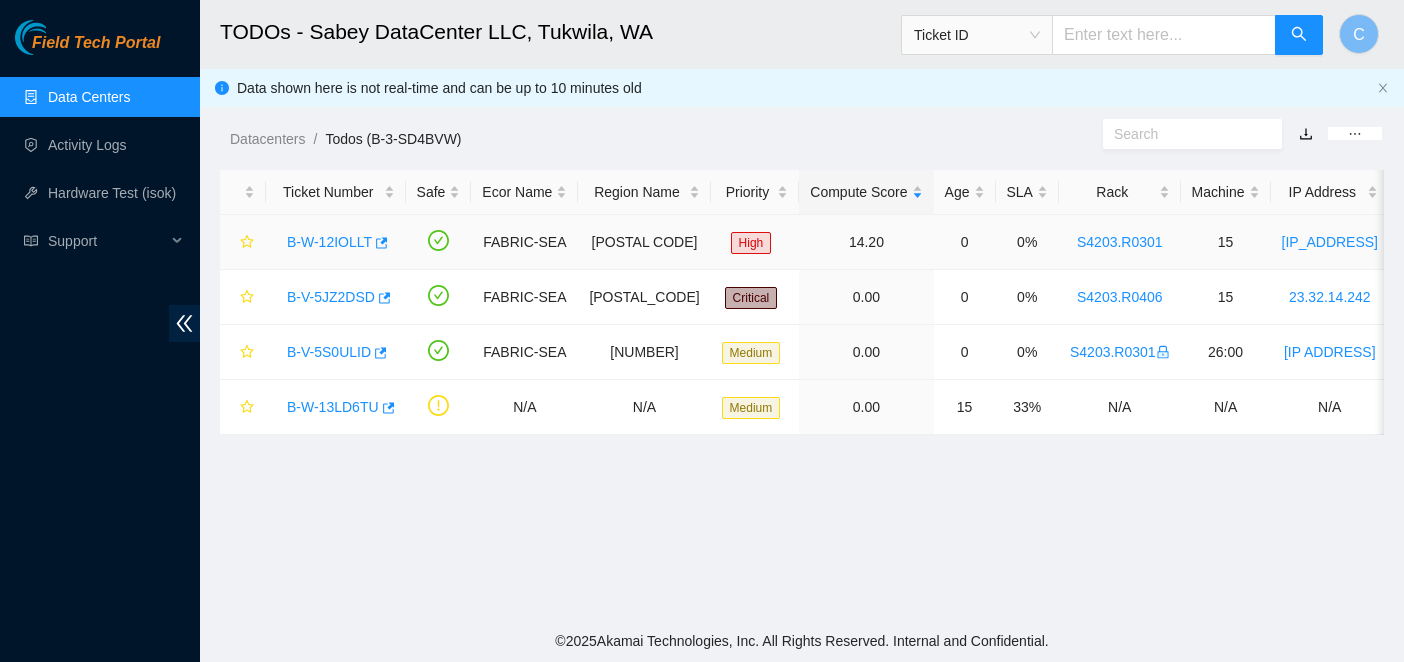 scroll, scrollTop: 653, scrollLeft: 0, axis: vertical 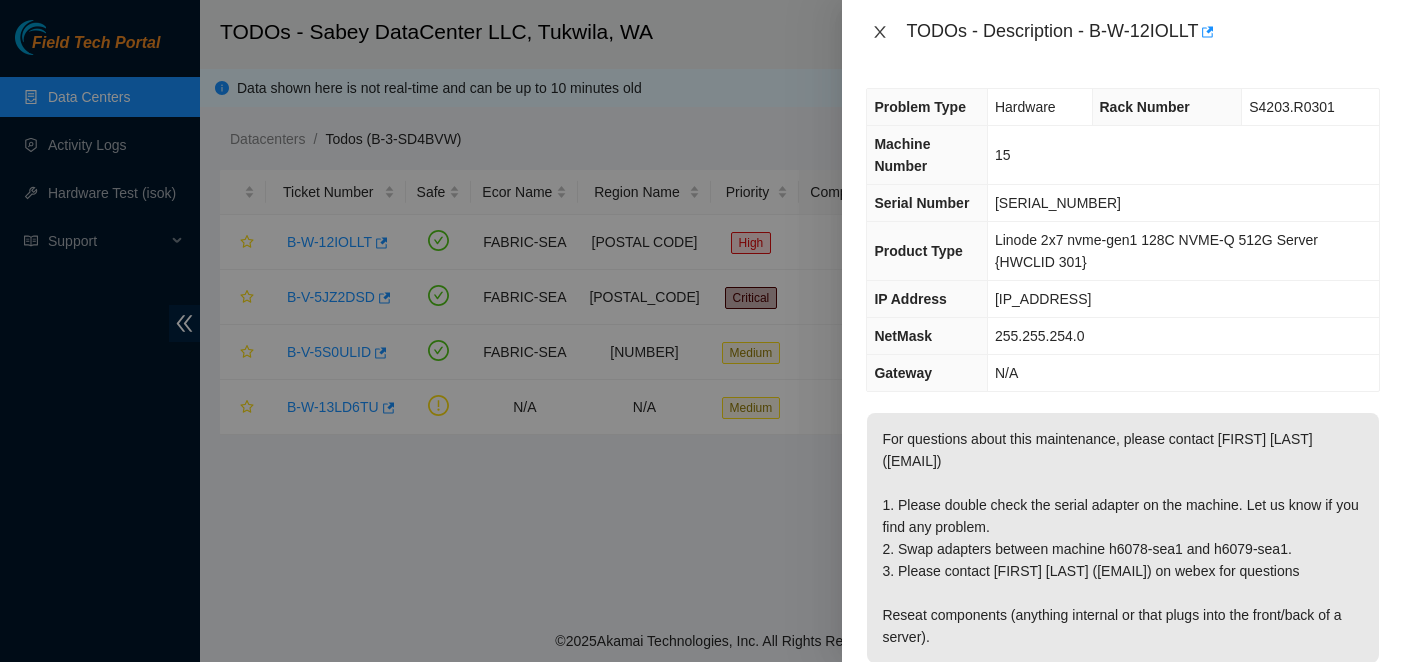 click 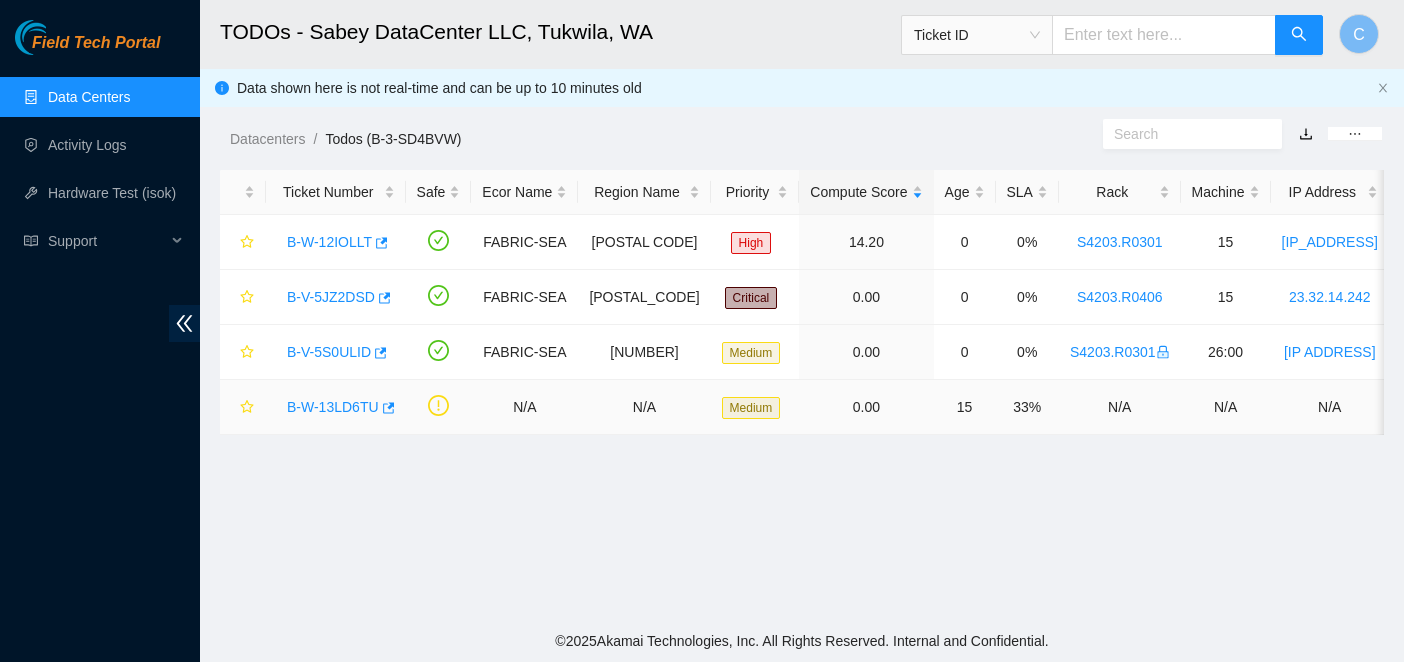 click on "B-W-13LD6TU" at bounding box center [333, 407] 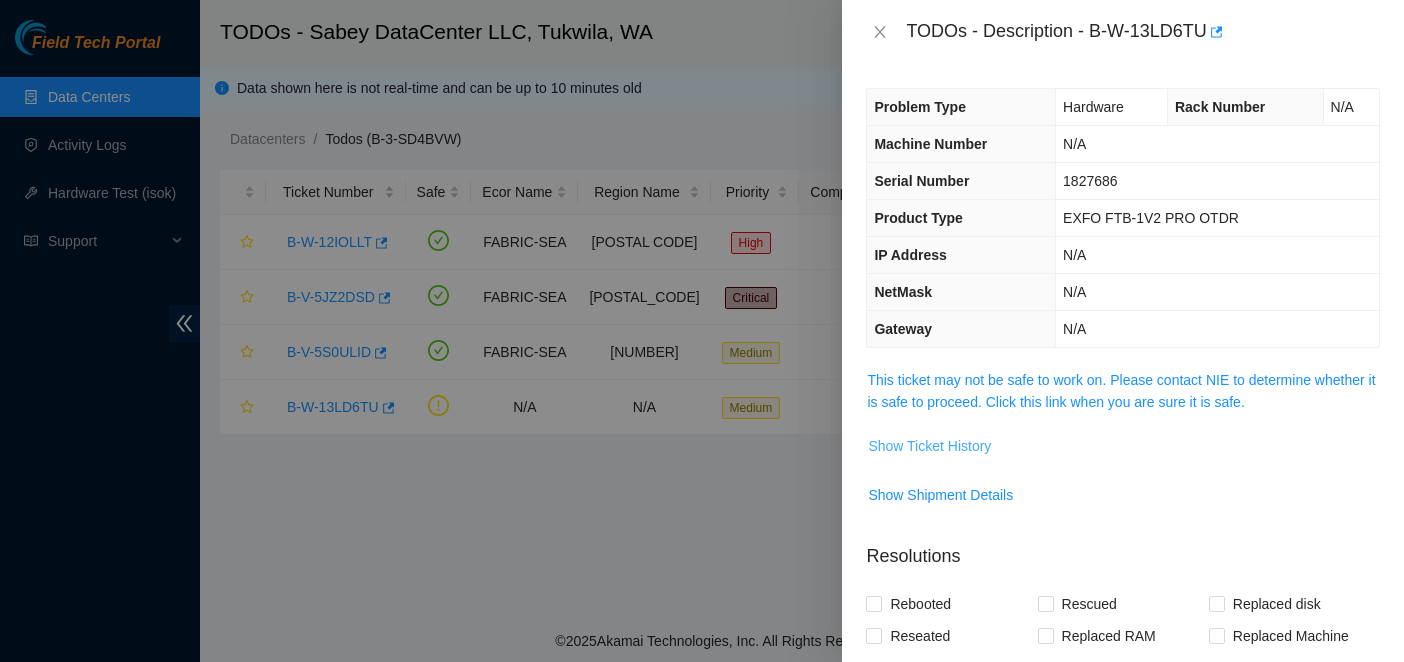 click on "Show Ticket History" at bounding box center [929, 446] 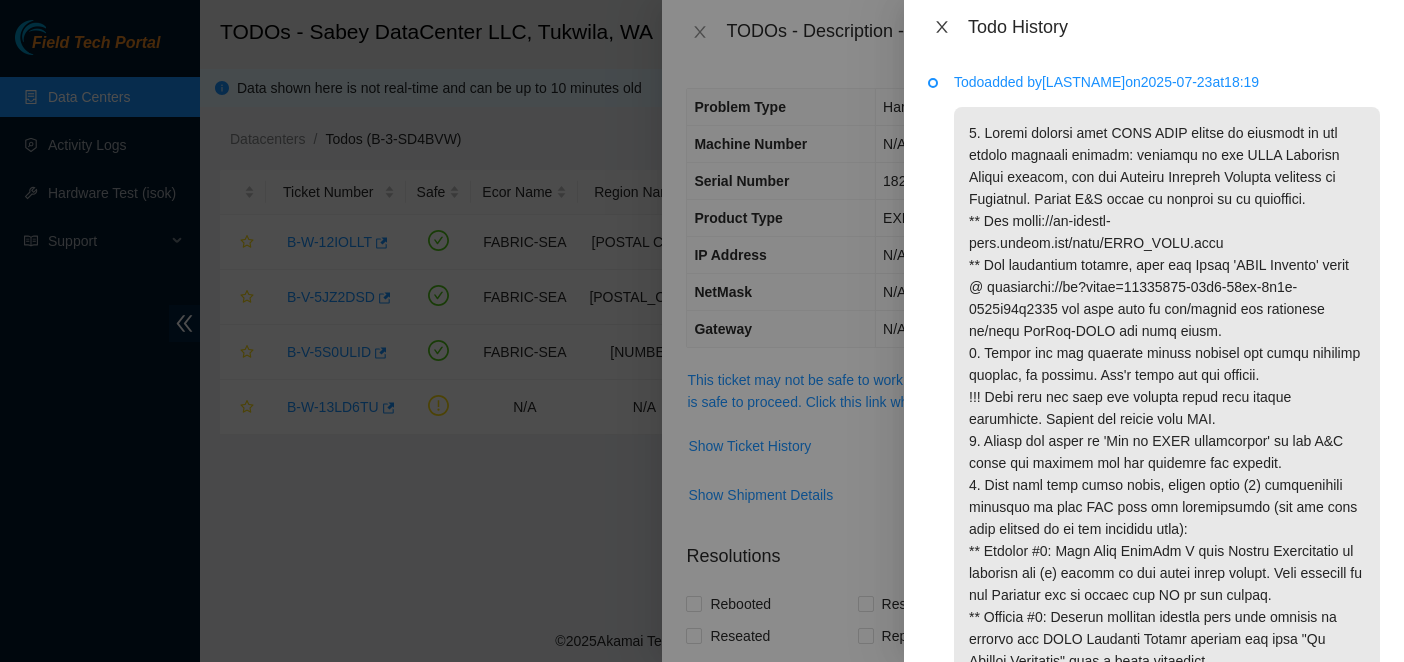 click at bounding box center [942, 27] 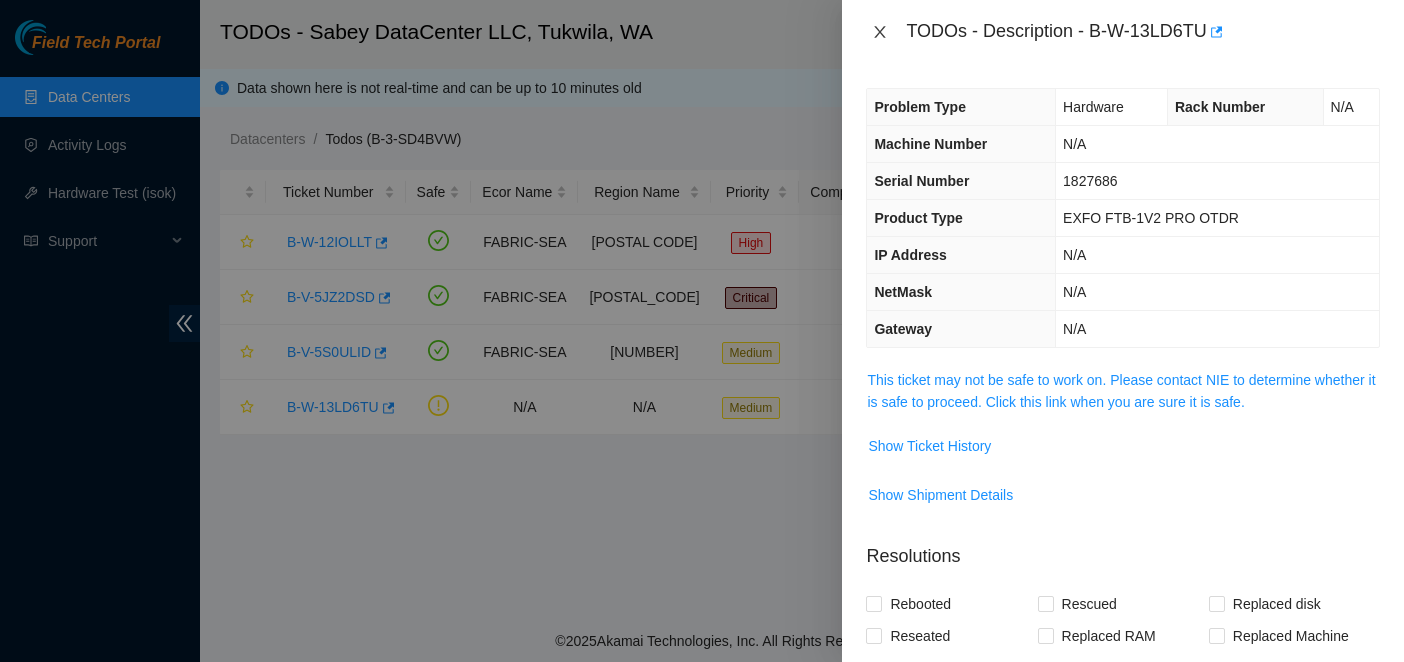 click 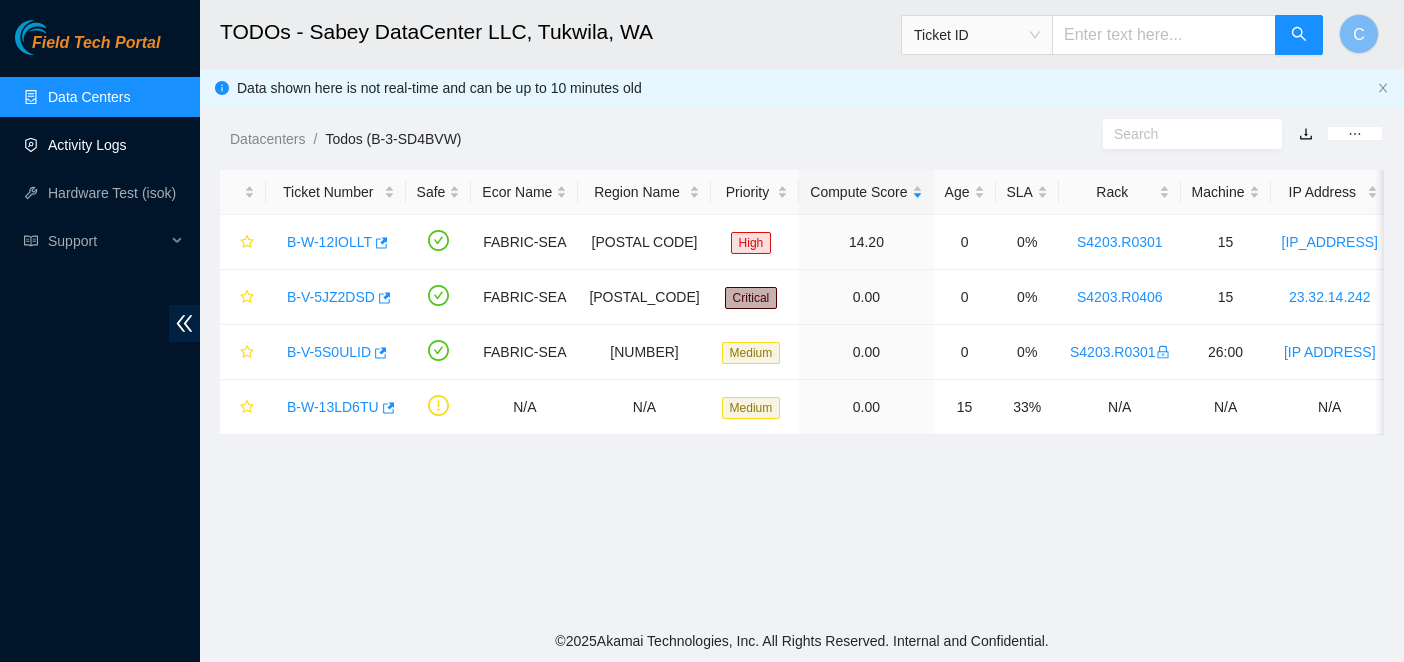 click on "Activity Logs" at bounding box center [87, 145] 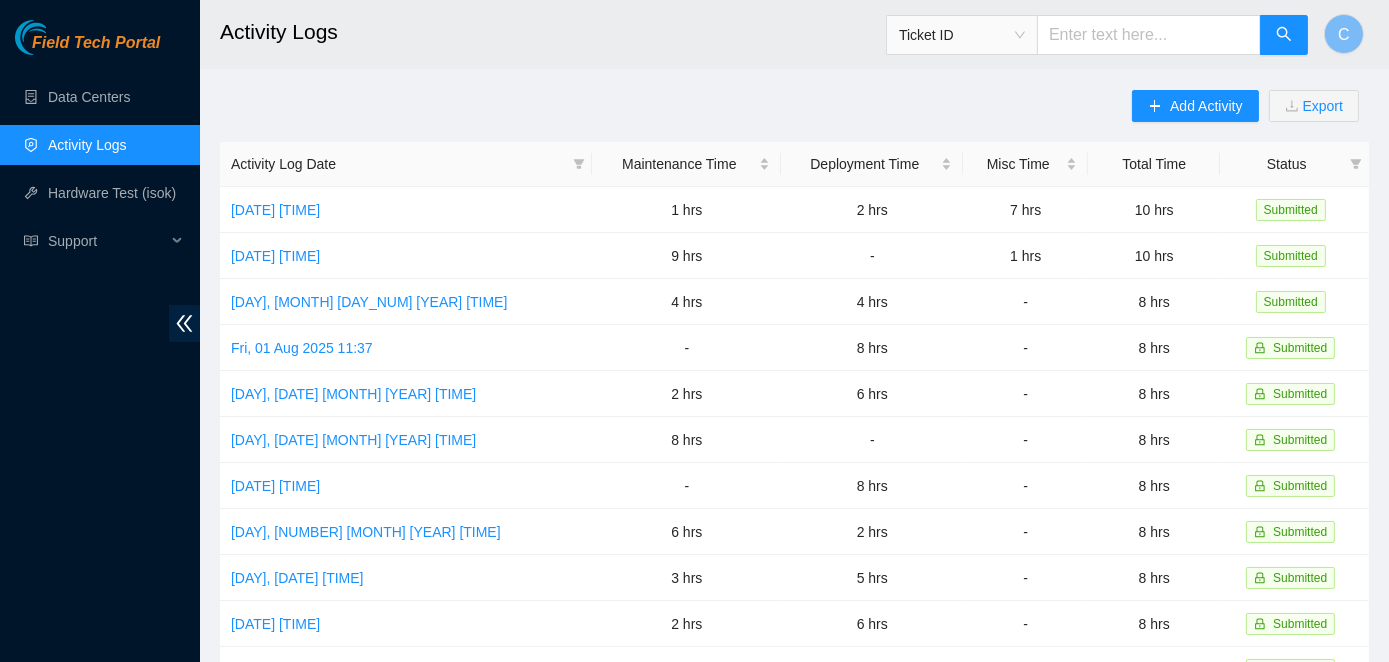 click on "Add Activity Export" at bounding box center [1250, 116] 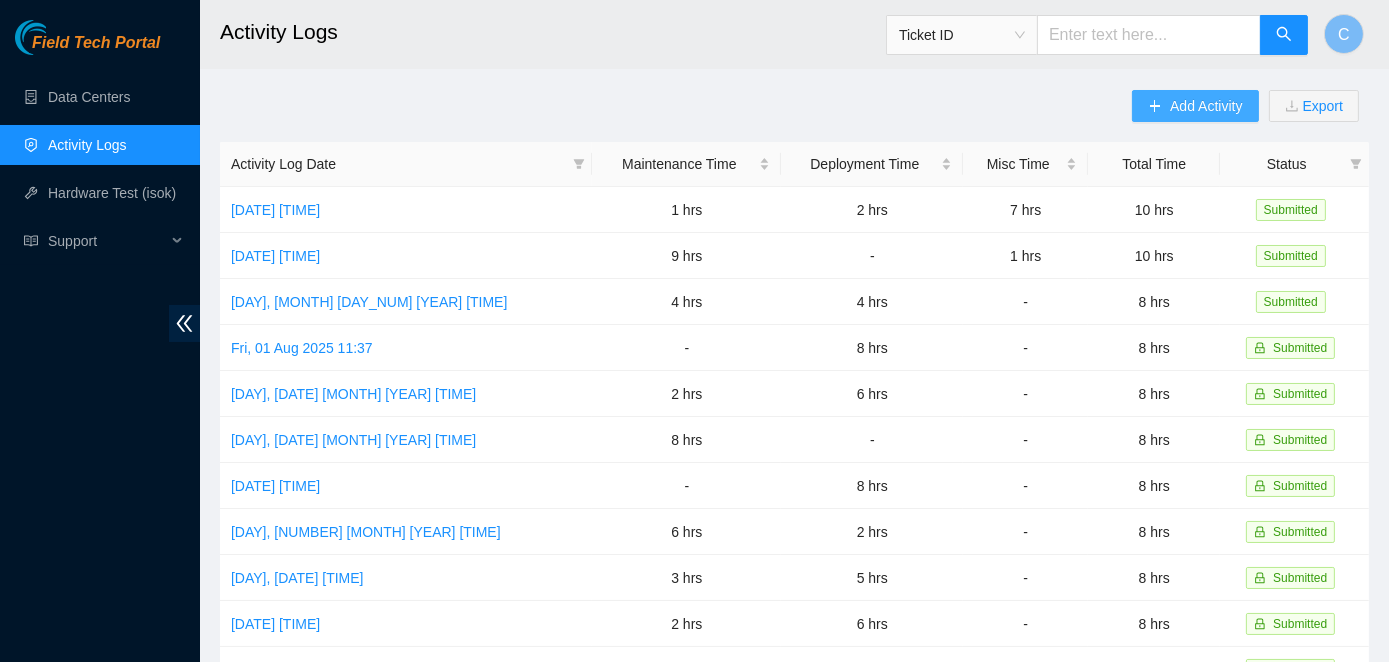 click on "Add Activity" at bounding box center (1206, 106) 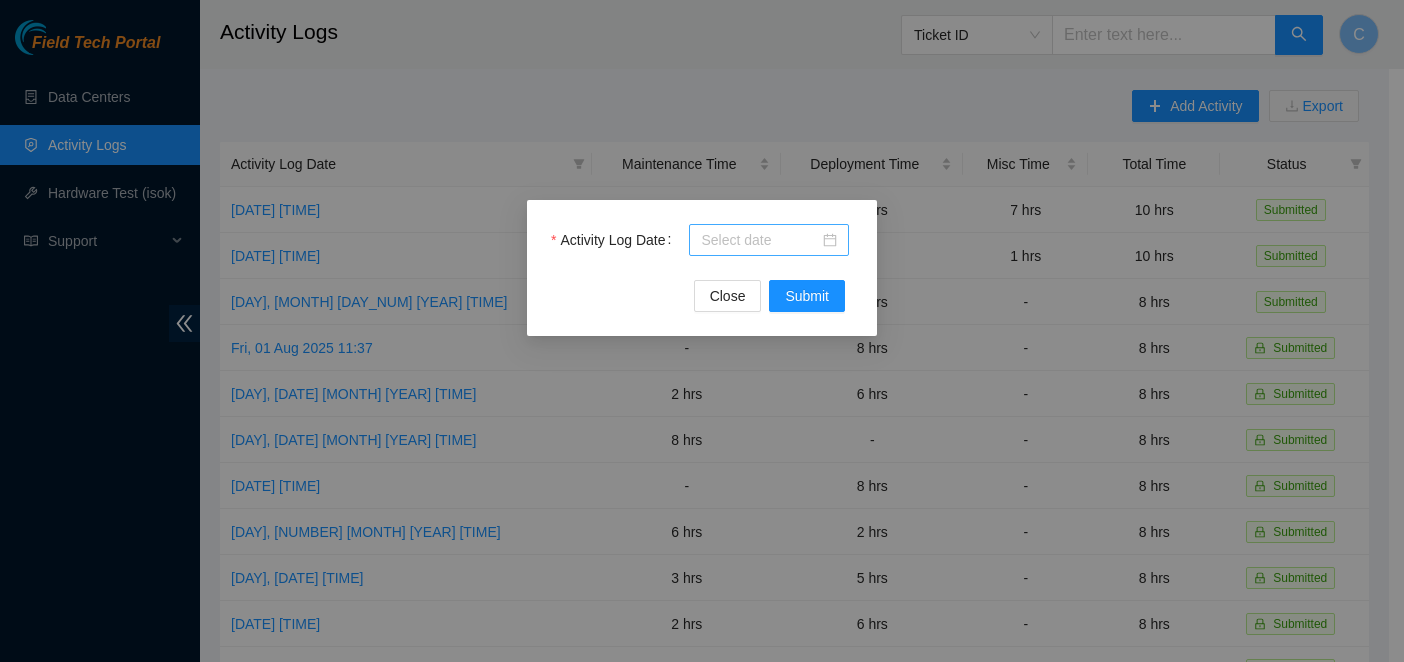click on "Activity Log Date" at bounding box center (760, 240) 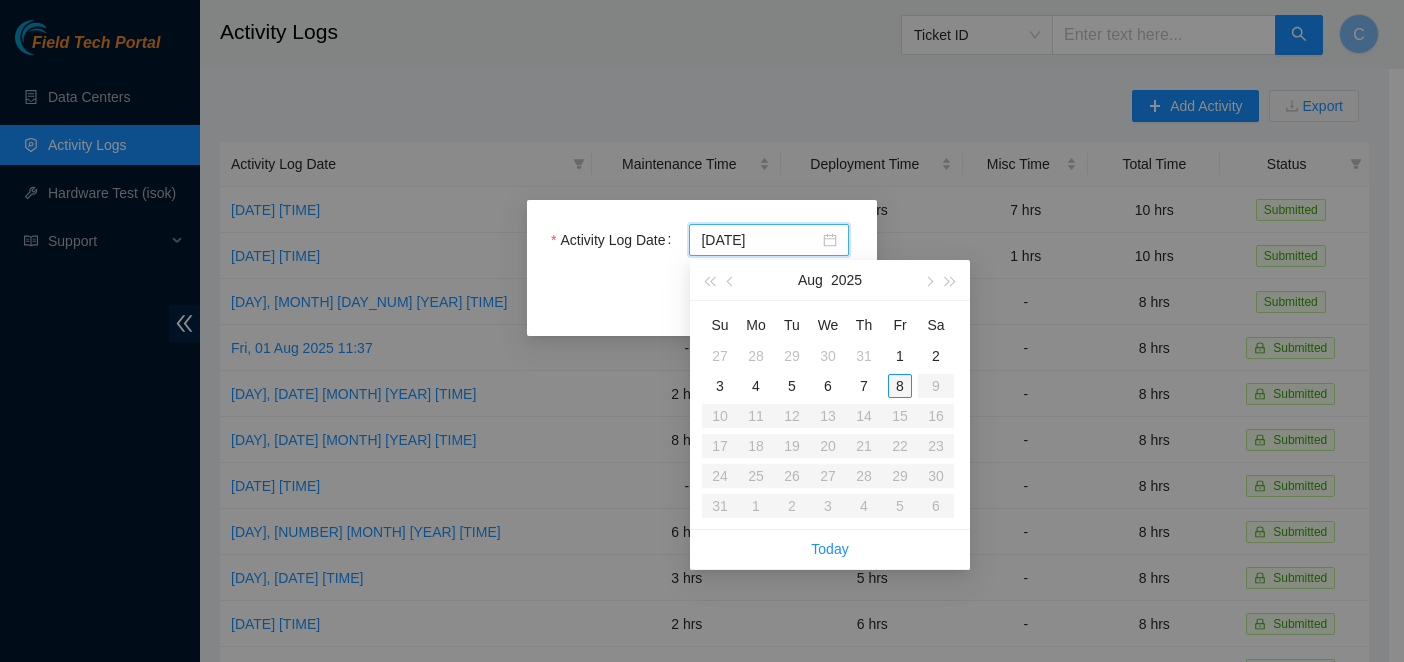 type on "[DATE]" 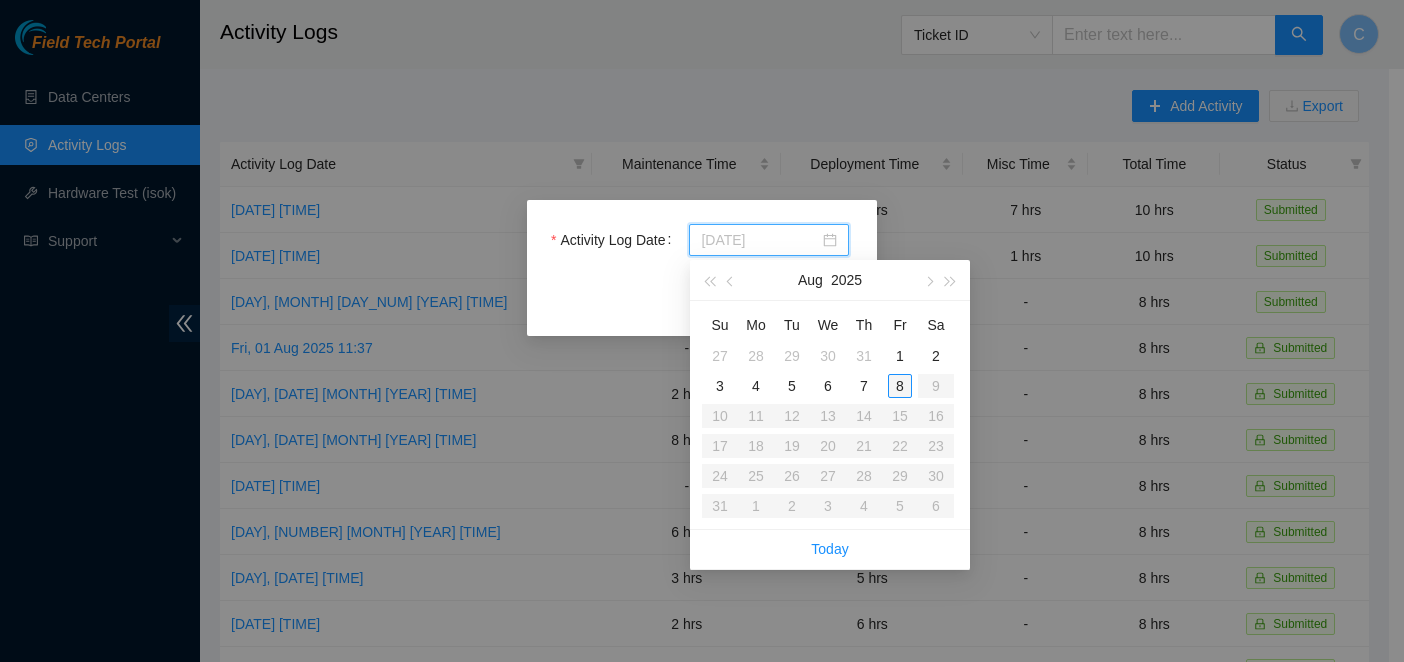 click on "8" at bounding box center (900, 386) 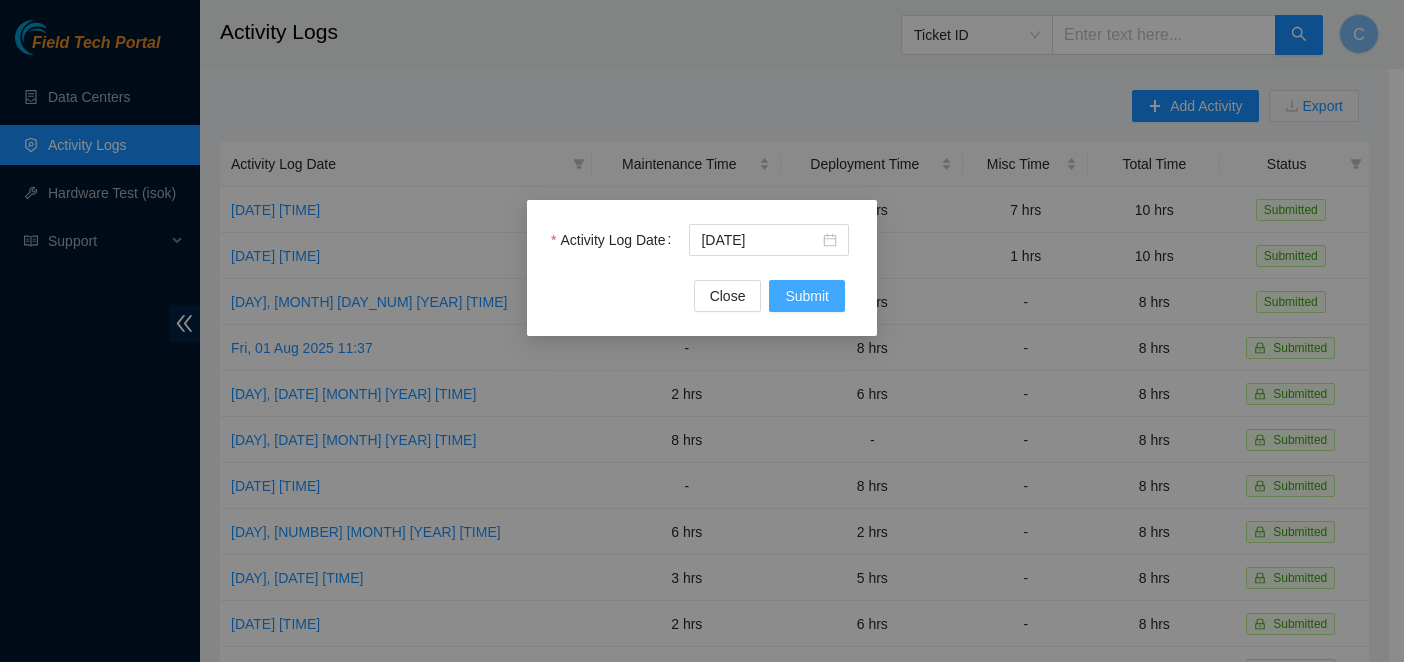 click on "Submit" at bounding box center [807, 296] 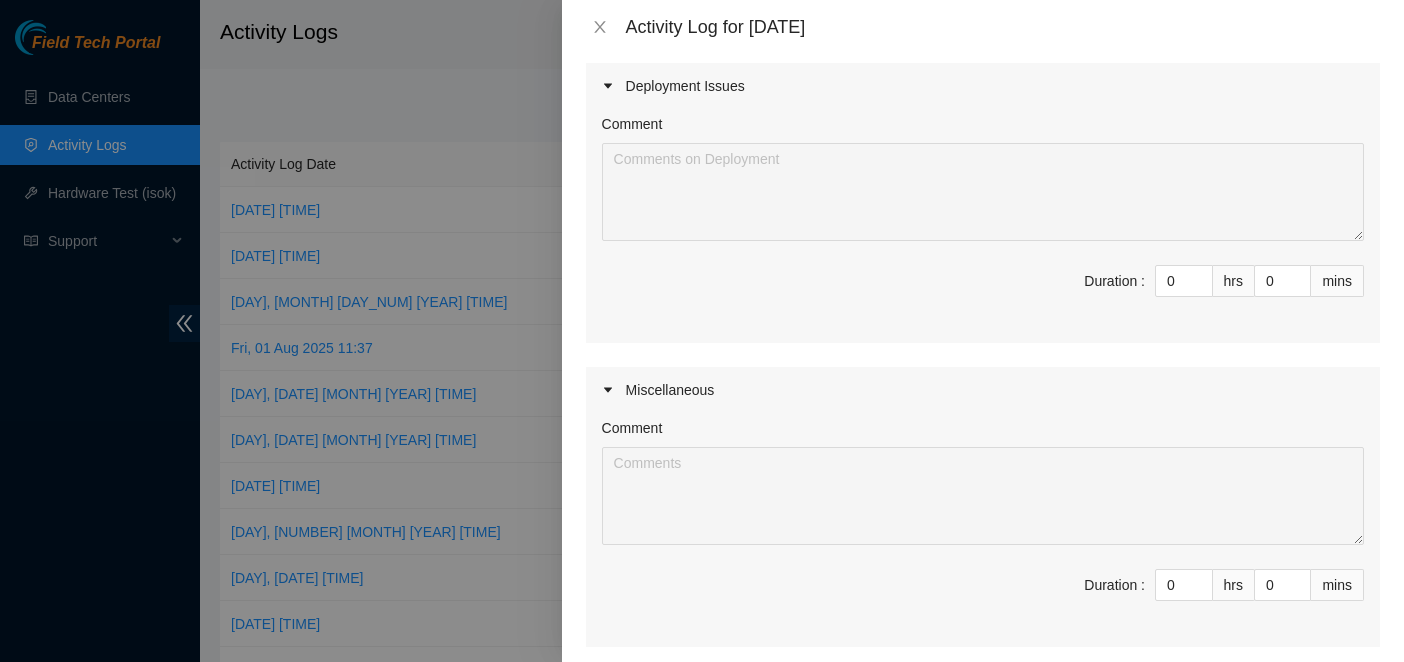 scroll, scrollTop: 500, scrollLeft: 0, axis: vertical 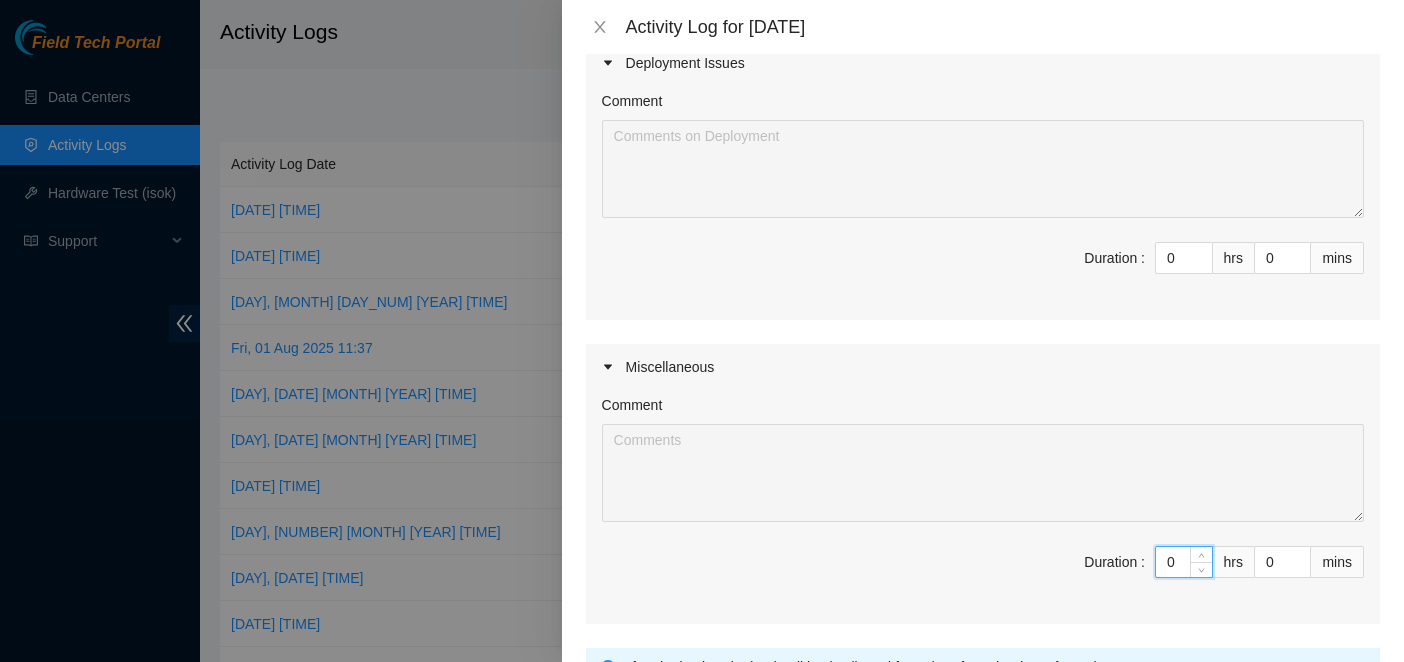 drag, startPoint x: 1171, startPoint y: 557, endPoint x: 1142, endPoint y: 564, distance: 29.832869 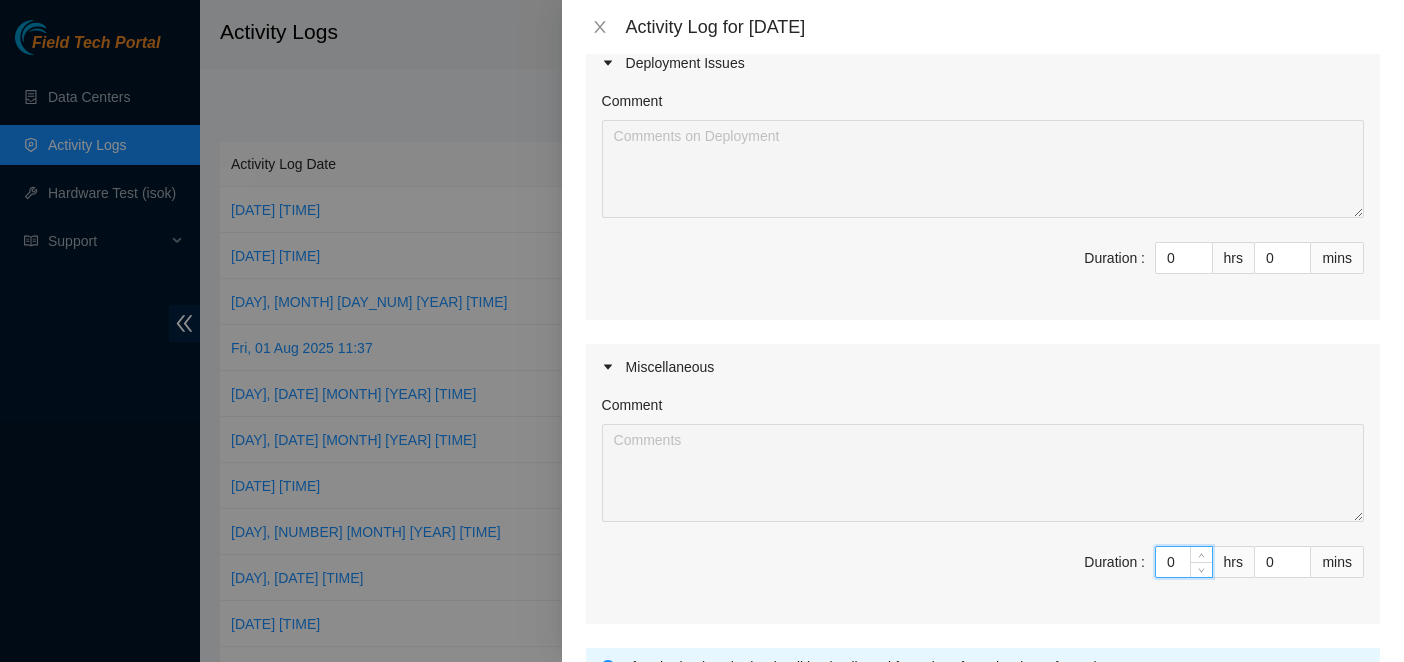click on "0" at bounding box center (1184, 562) 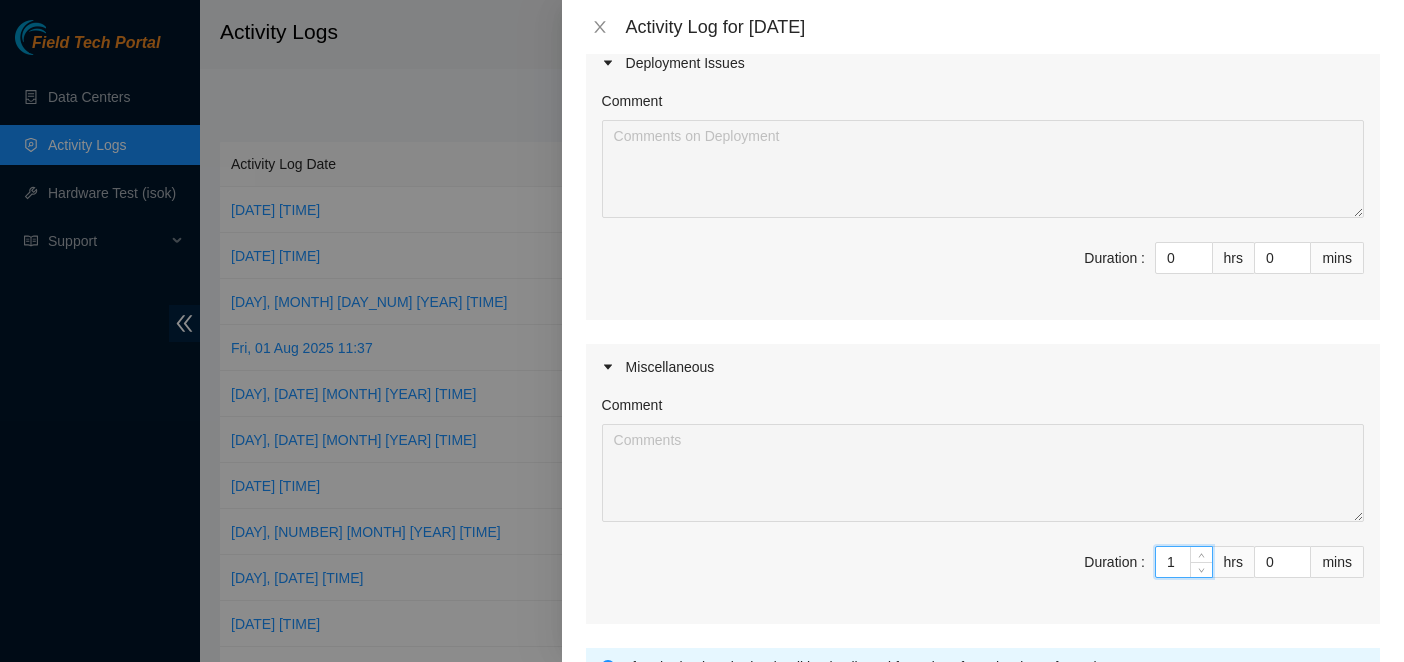type on "10" 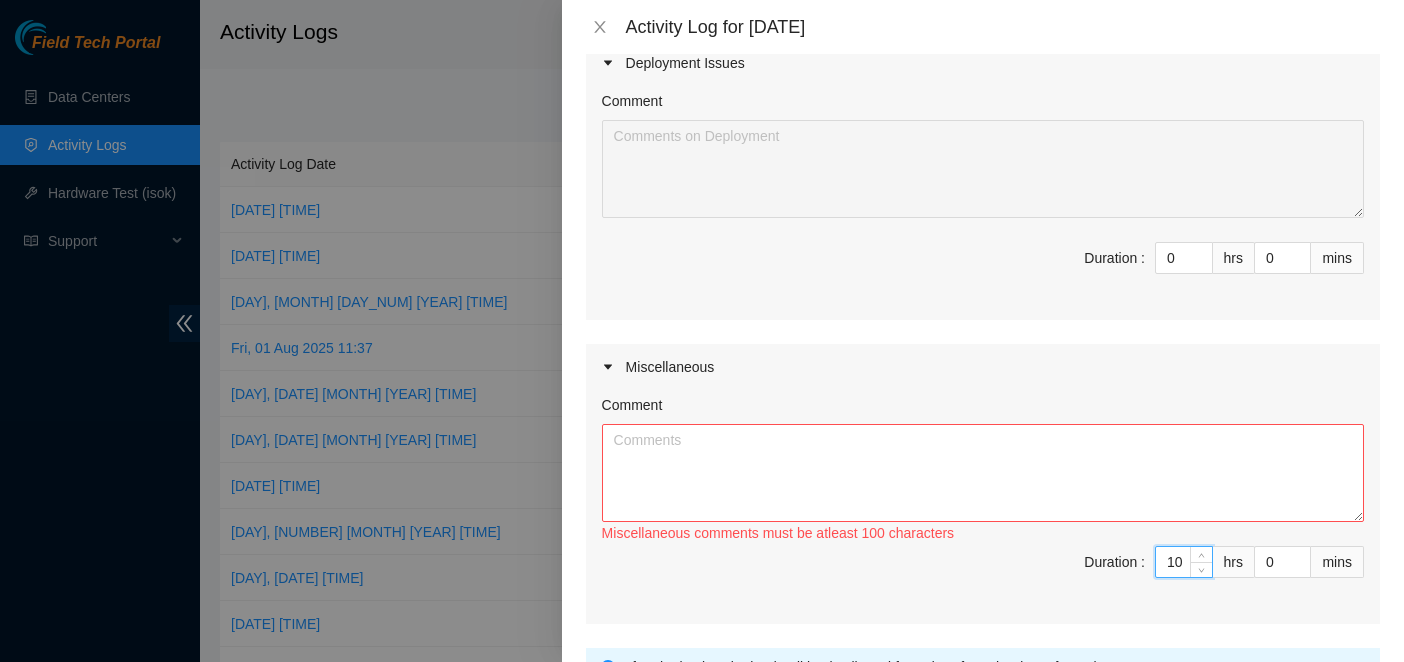 type on "10" 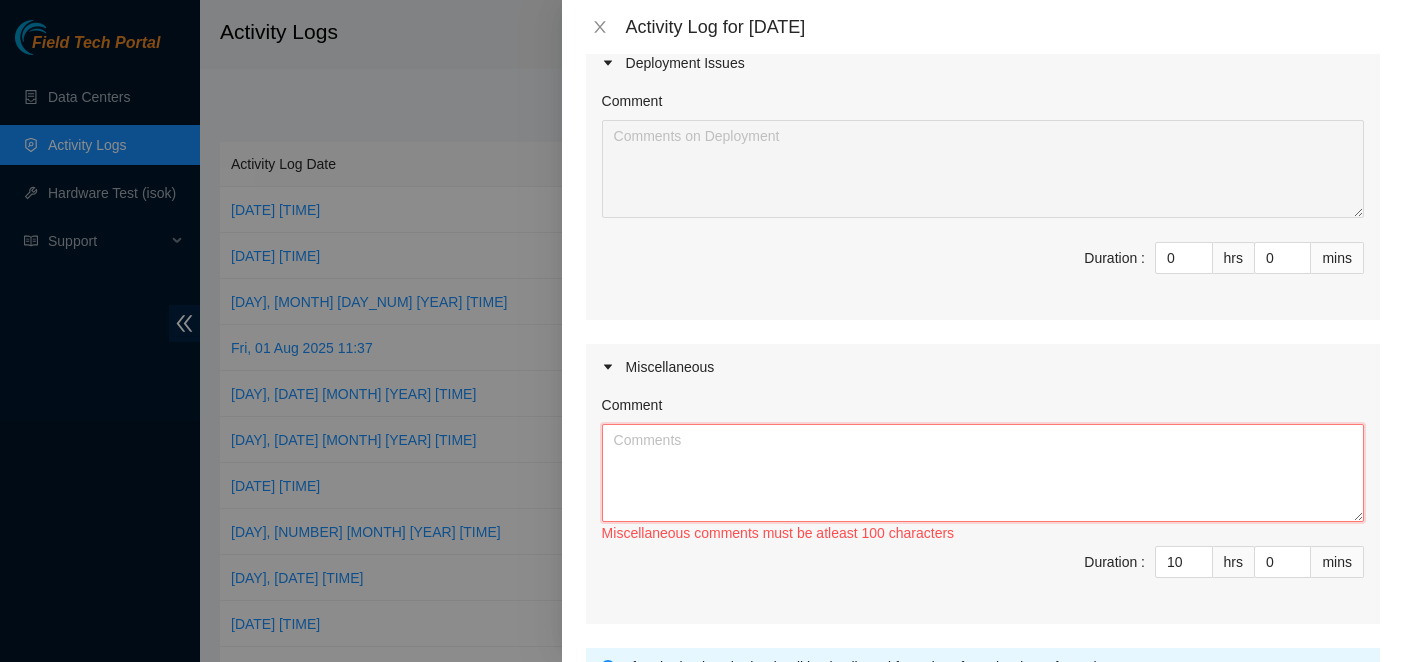 click on "Comment" at bounding box center [983, 473] 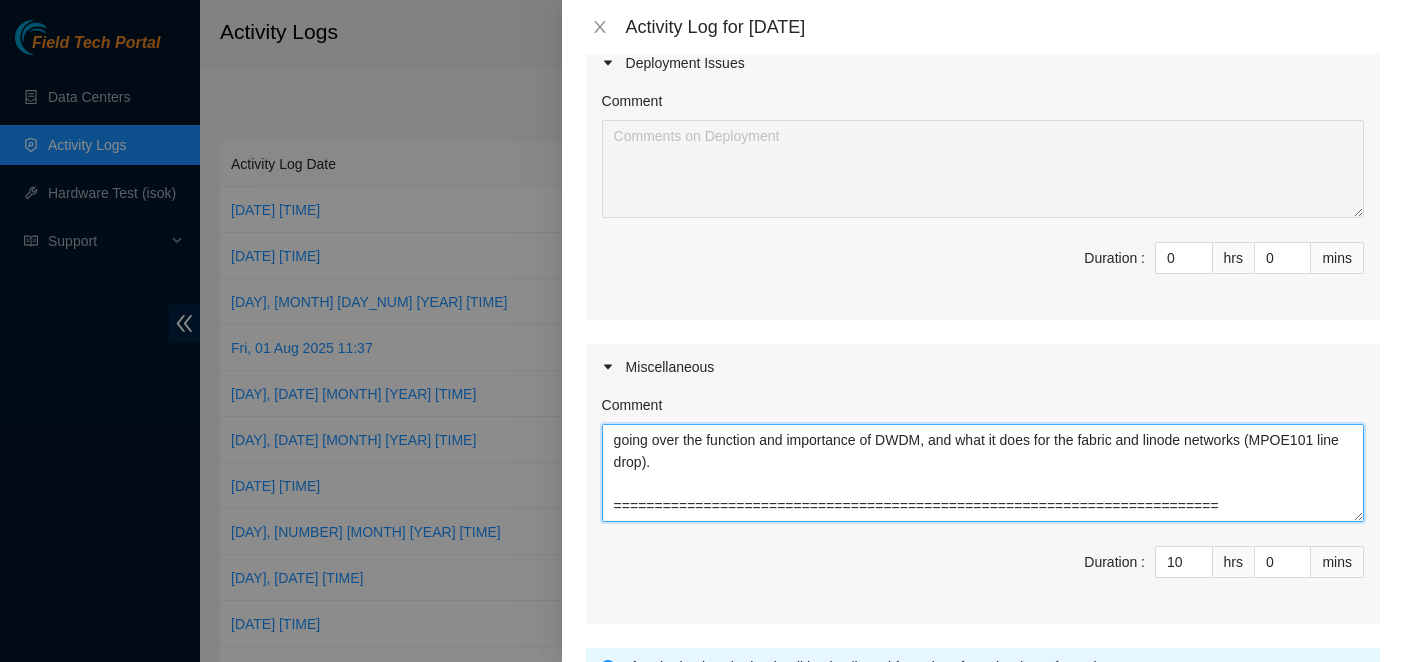 scroll, scrollTop: 214, scrollLeft: 0, axis: vertical 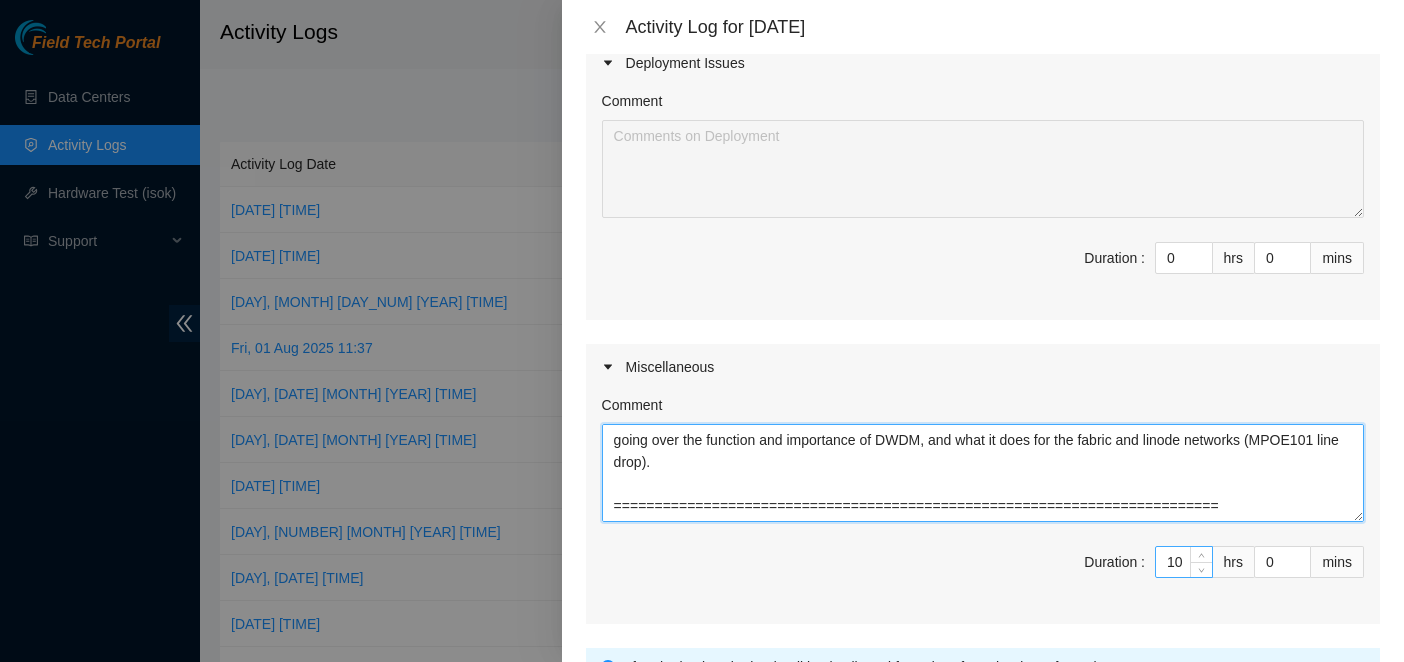 type on "[FIRST] was here 15 minutes early, and acquired his badge - we are familiarizing him with the site and location of all storage areas, assets, and suite locations. We'll go over work expectations, regional goals, and reformation that are underway.
We'll also focus on and study the spreadsheets and what each tab represents, as well as values and priorities of projects.
==========================================================================
going over the function and importance of DWDM, and what it does for the fabric and linode networks (MPOE101 line drop).
==========================================================================" 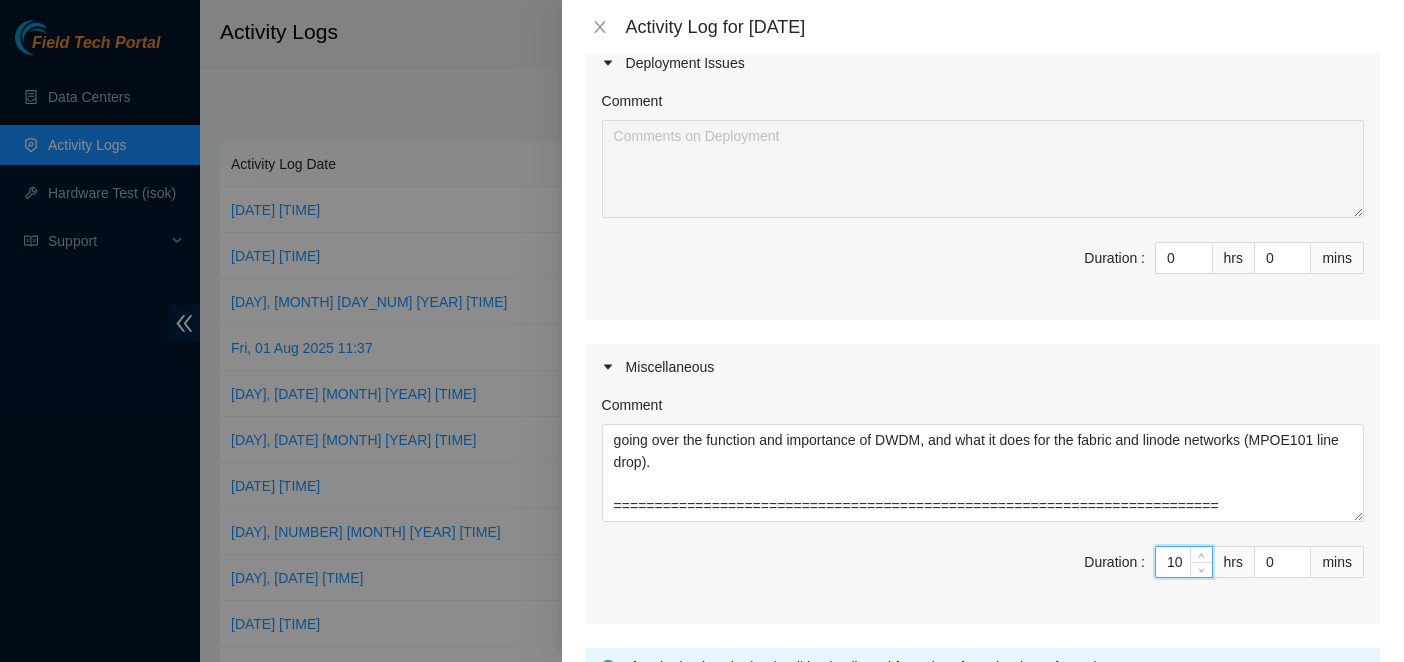 drag, startPoint x: 1153, startPoint y: 556, endPoint x: 1168, endPoint y: 558, distance: 15.132746 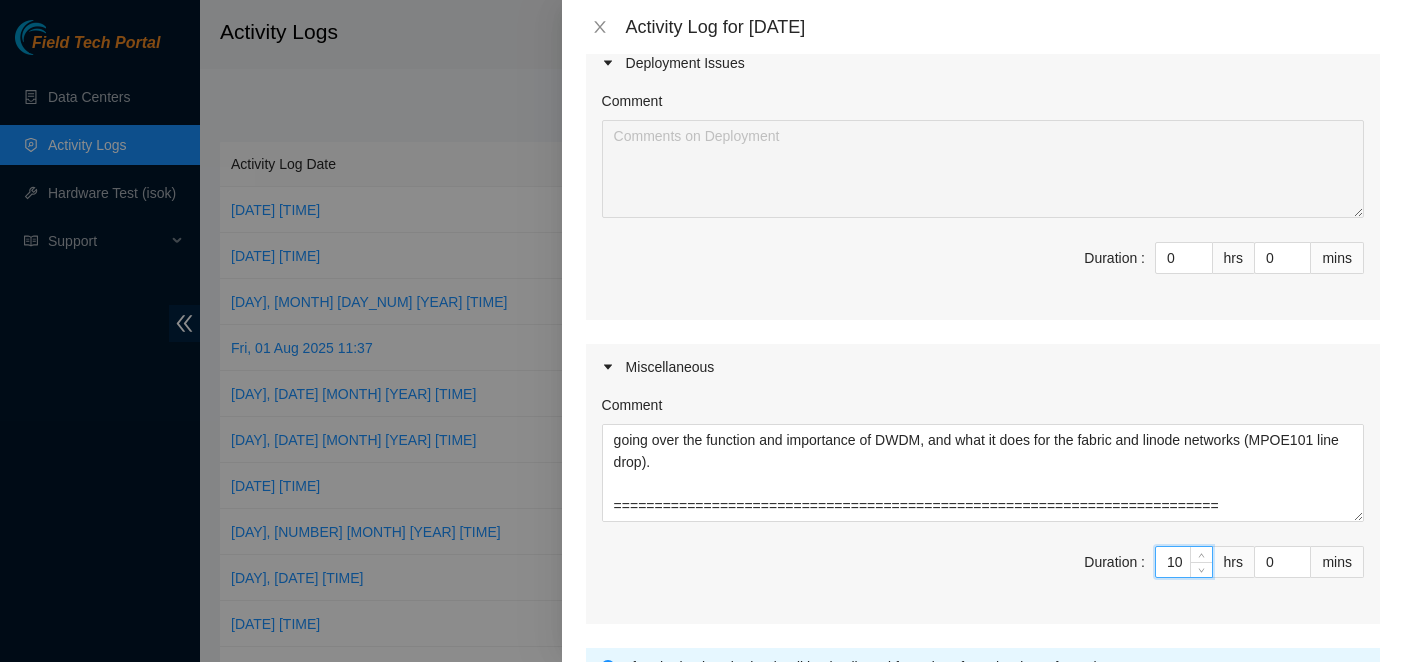 click on "10" at bounding box center [1184, 562] 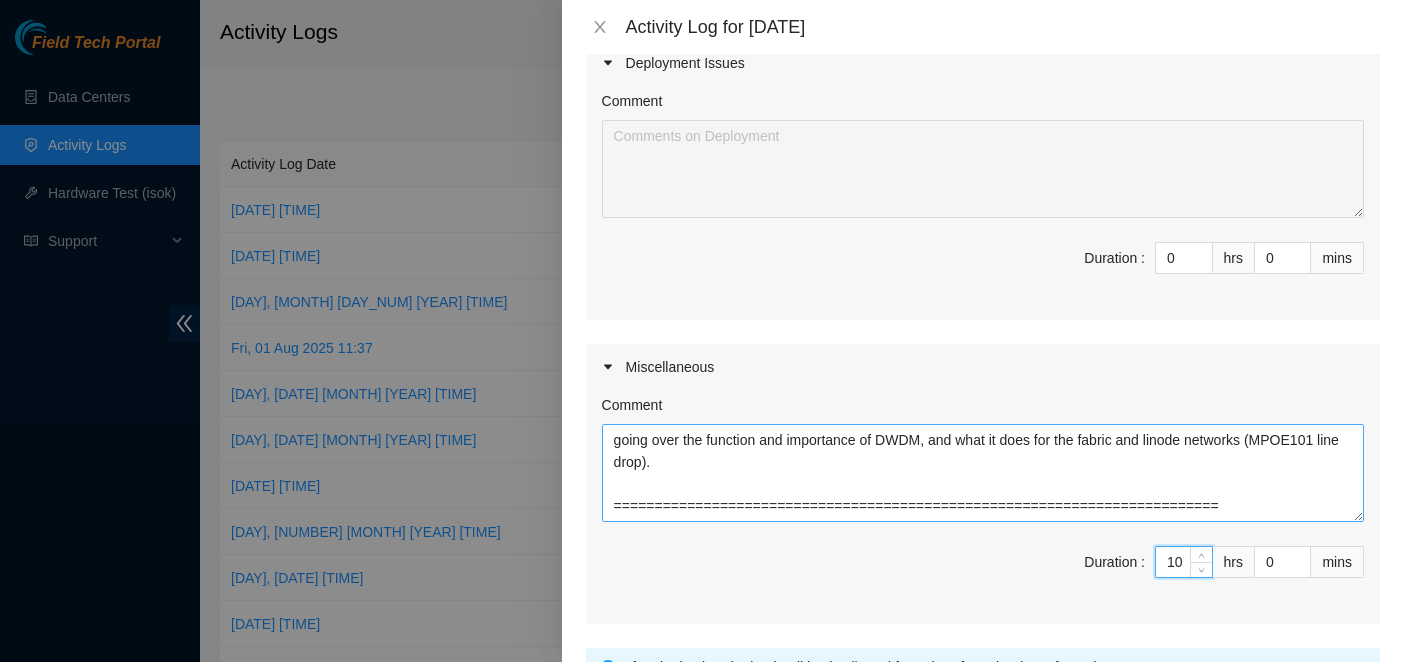 type on "8" 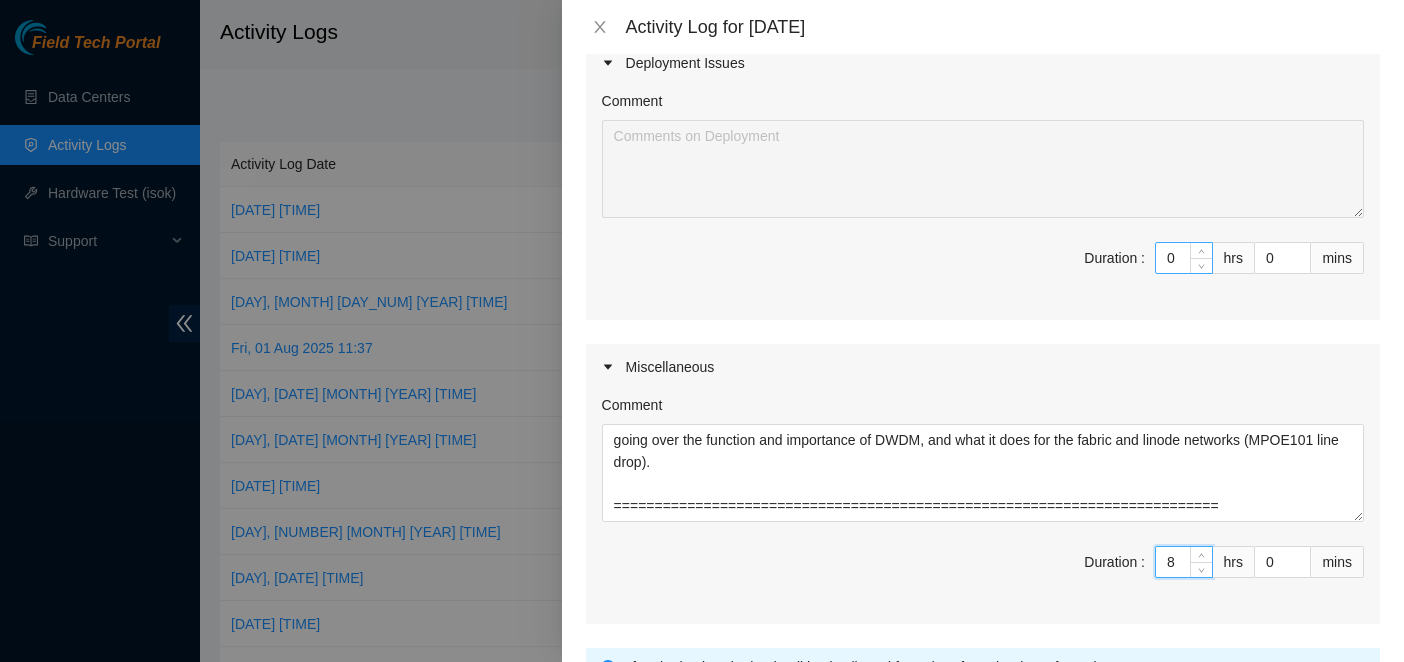 type on "8" 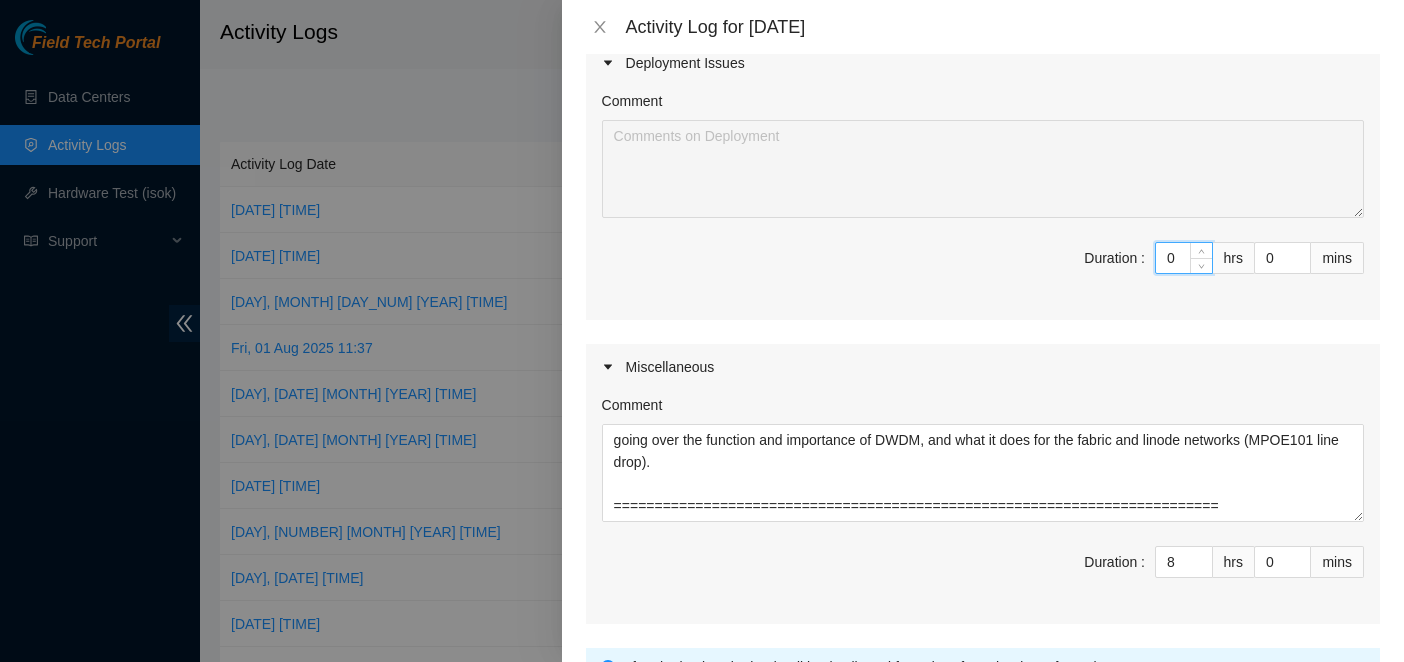 drag, startPoint x: 1162, startPoint y: 252, endPoint x: 1126, endPoint y: 261, distance: 37.107952 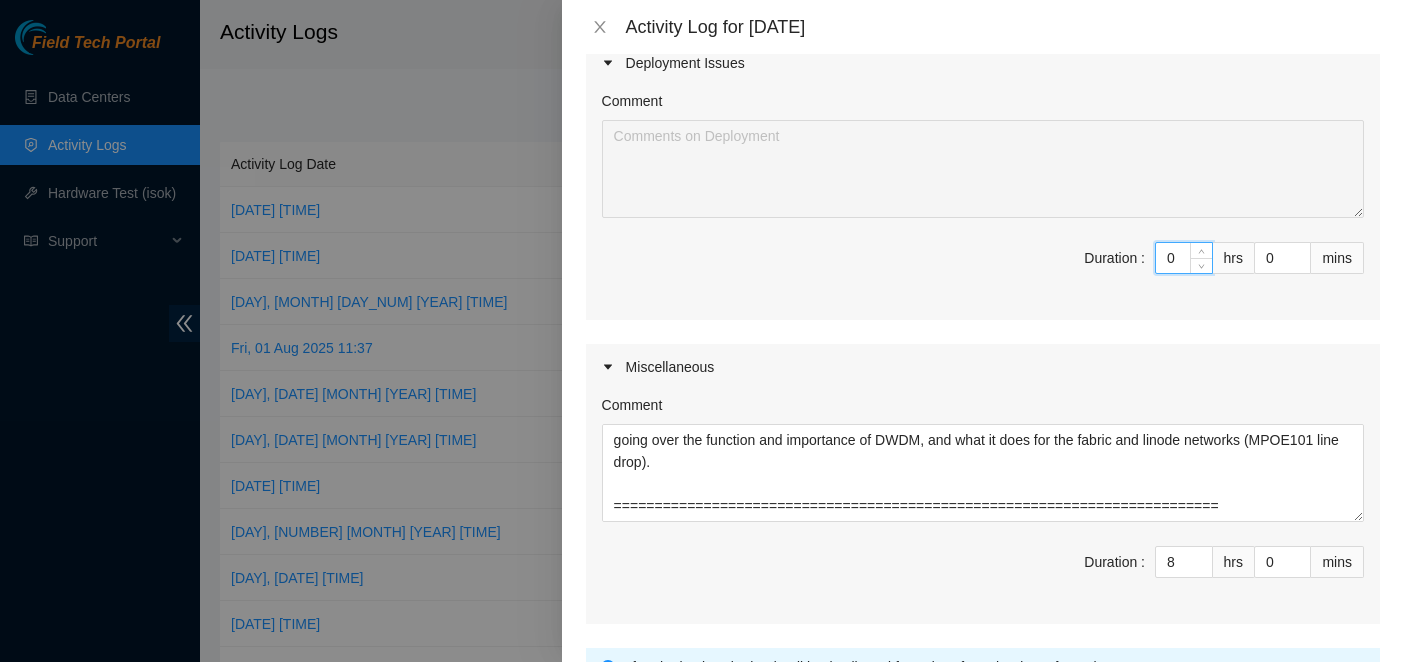click on "Duration : 0 hrs 0 mins" at bounding box center (983, 270) 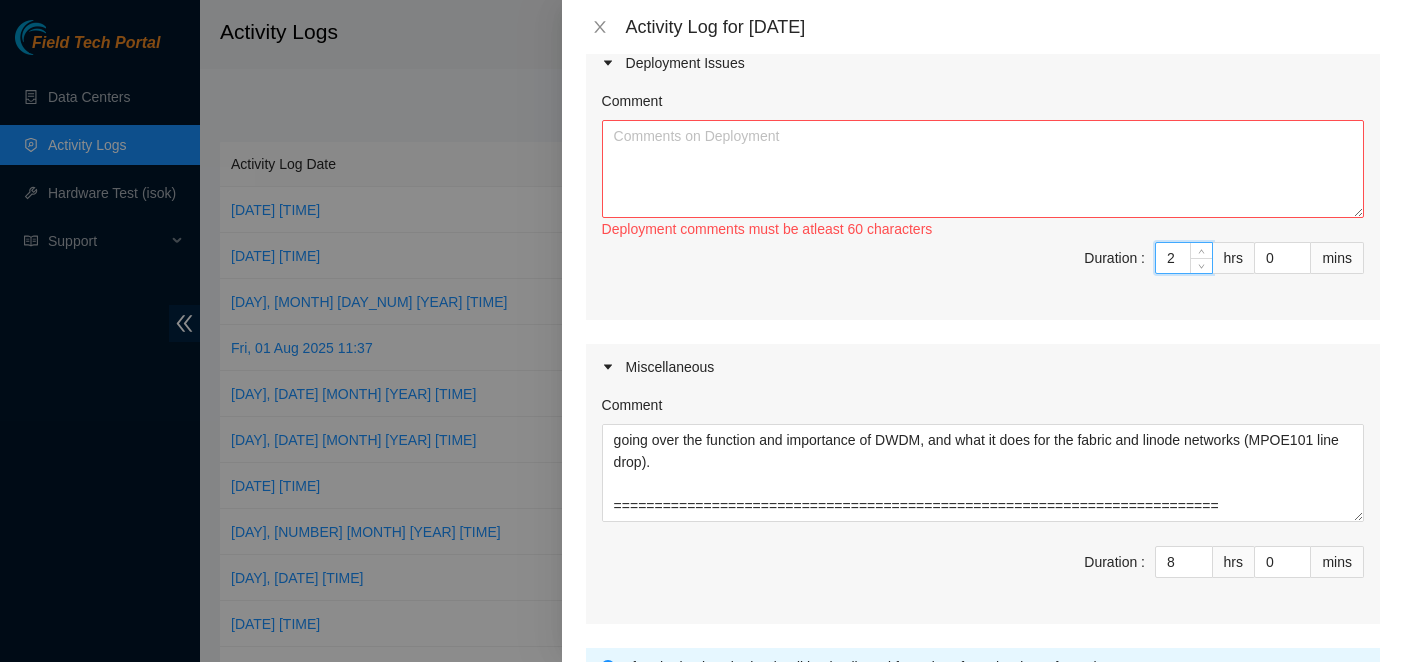 type on "2" 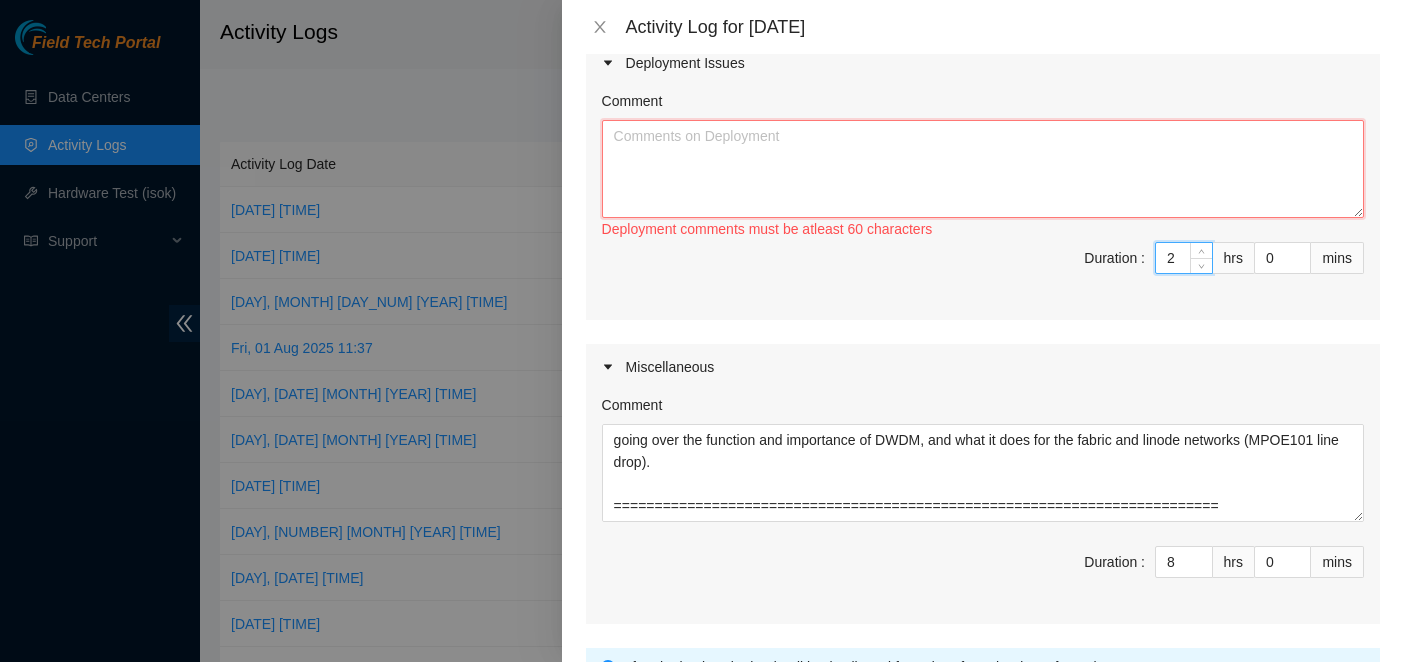 click on "Comment" at bounding box center [983, 169] 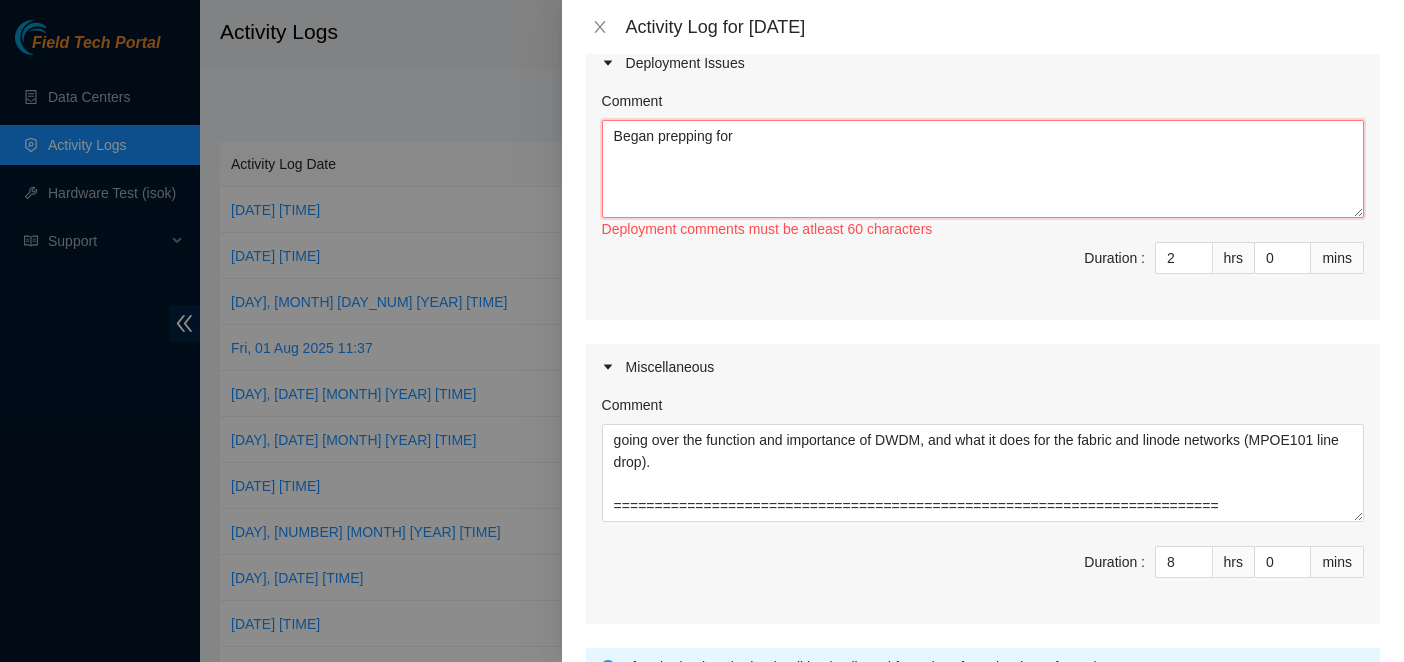 paste on "DP77026 - FABRIC-SEA: Deploy Linode Compute Region on Bolt 112" 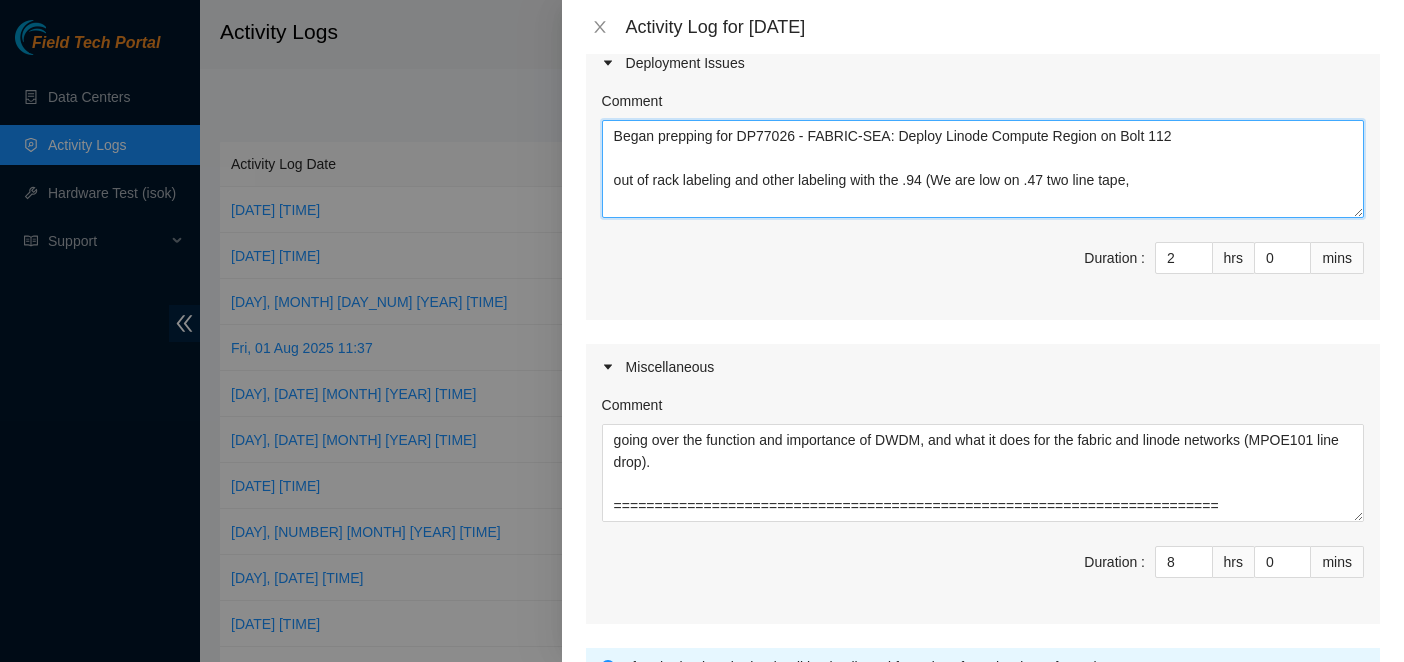click on "Began prepping for DP77026 - FABRIC-SEA: Deploy Linode Compute Region on Bolt 112
out of rack labeling and other labeling with the .94 (We are low on .47 two line tape," at bounding box center [983, 169] 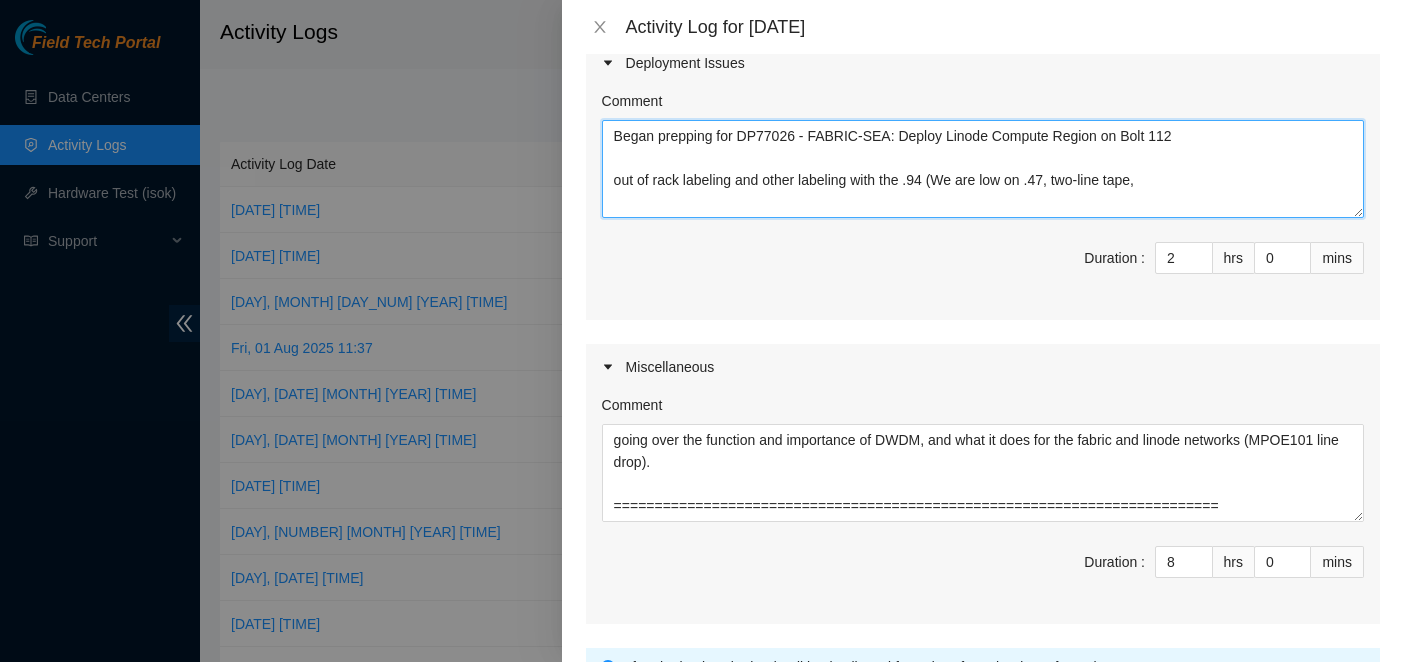 drag, startPoint x: 1145, startPoint y: 180, endPoint x: 1233, endPoint y: 212, distance: 93.637596 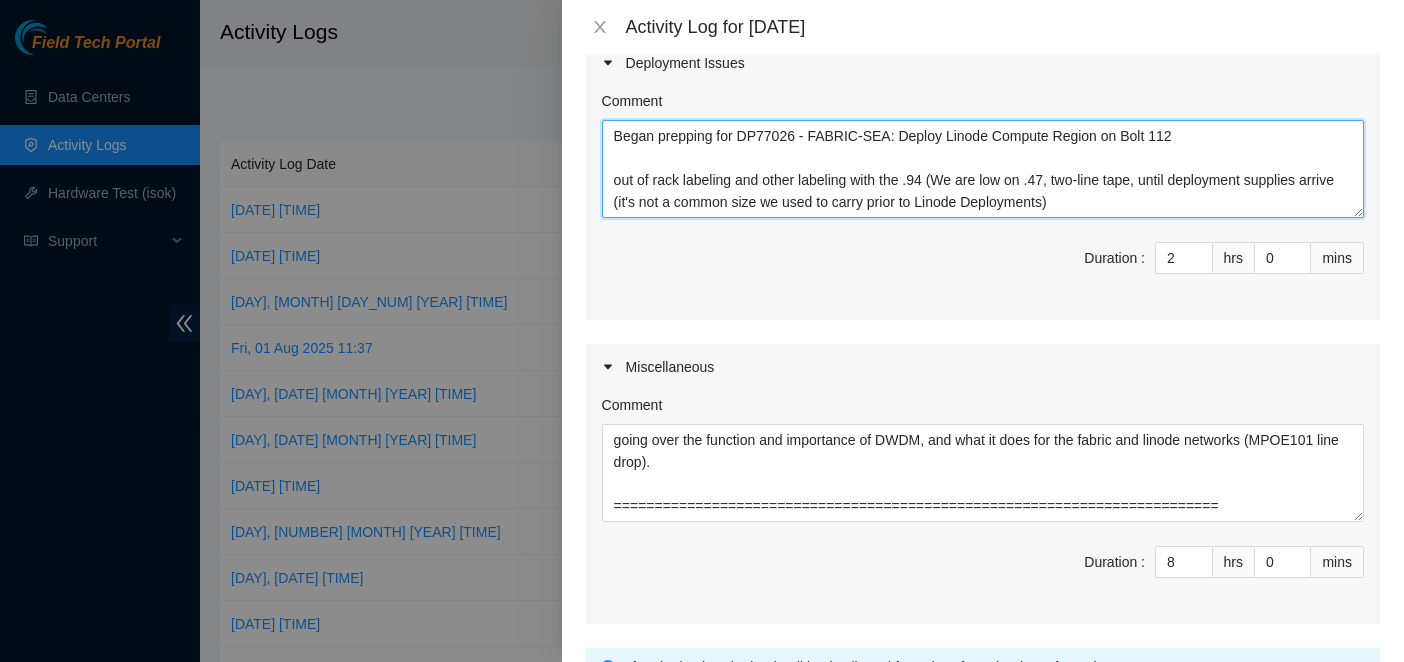 click on "Began prepping for DP77026 - FABRIC-SEA: Deploy Linode Compute Region on Bolt 112
out of rack labeling and other labeling with the .94 (We are low on .47, two-line tape, until deployment supplies arrive (it's not a common size we used to carry prior to Linode Deployments)" at bounding box center [983, 169] 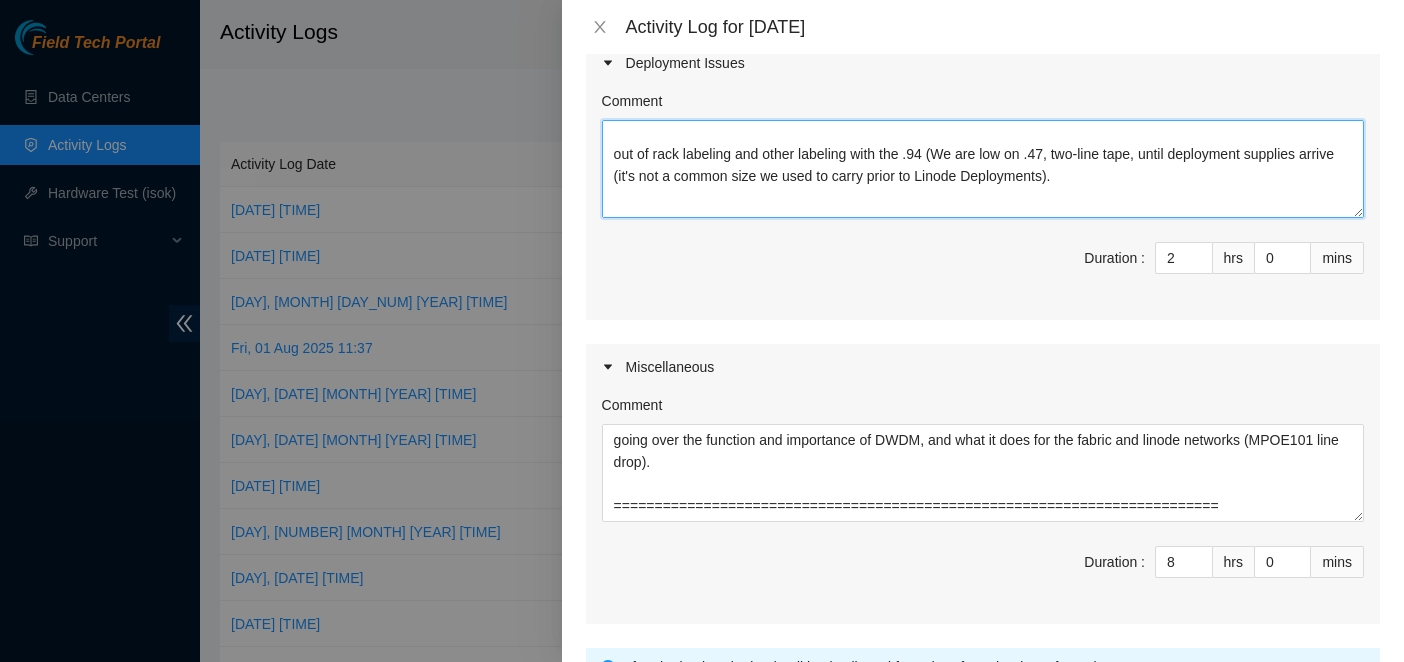 scroll, scrollTop: 0, scrollLeft: 0, axis: both 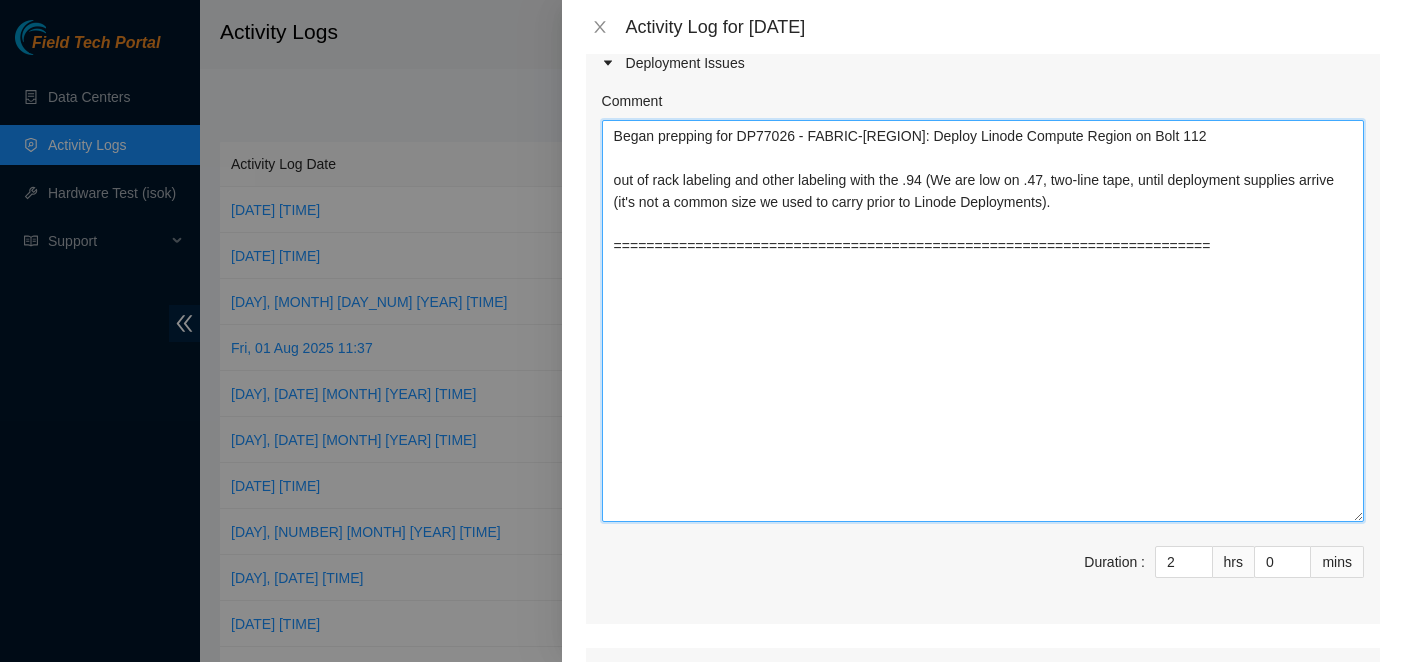 drag, startPoint x: 1343, startPoint y: 208, endPoint x: 1290, endPoint y: 513, distance: 309.57068 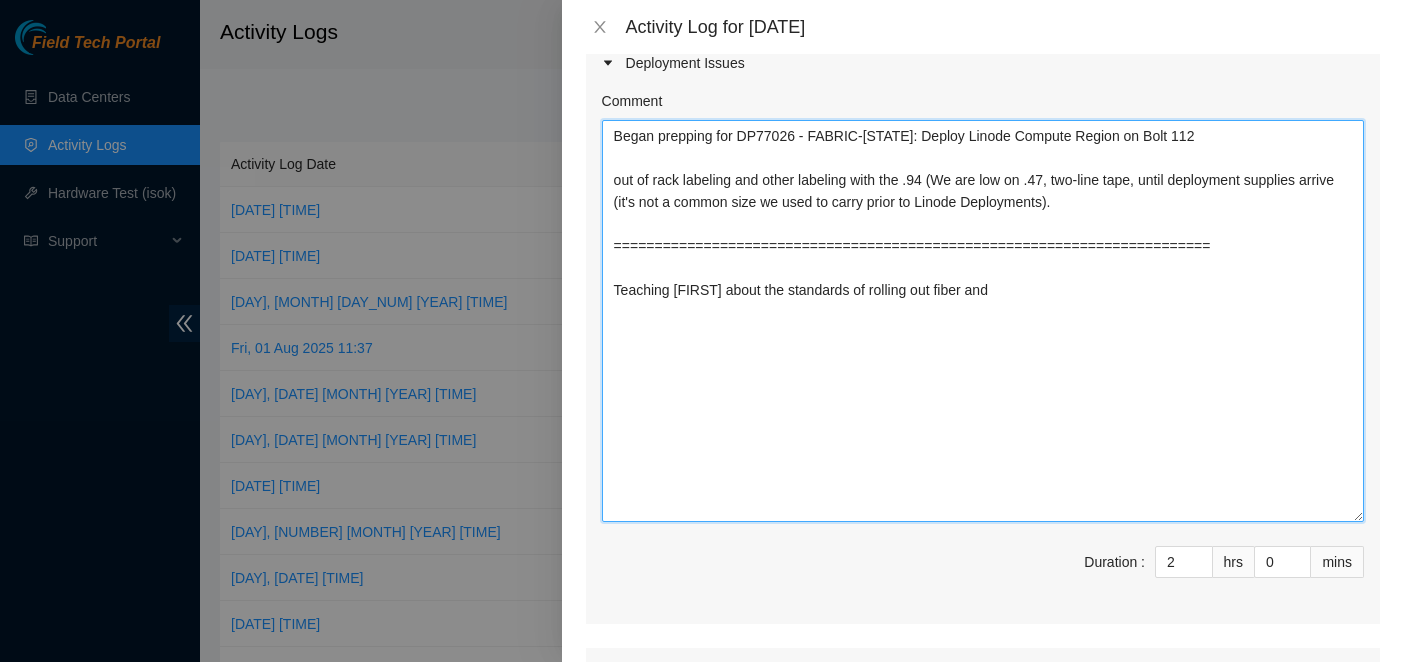 drag, startPoint x: 949, startPoint y: 290, endPoint x: 989, endPoint y: 291, distance: 40.012497 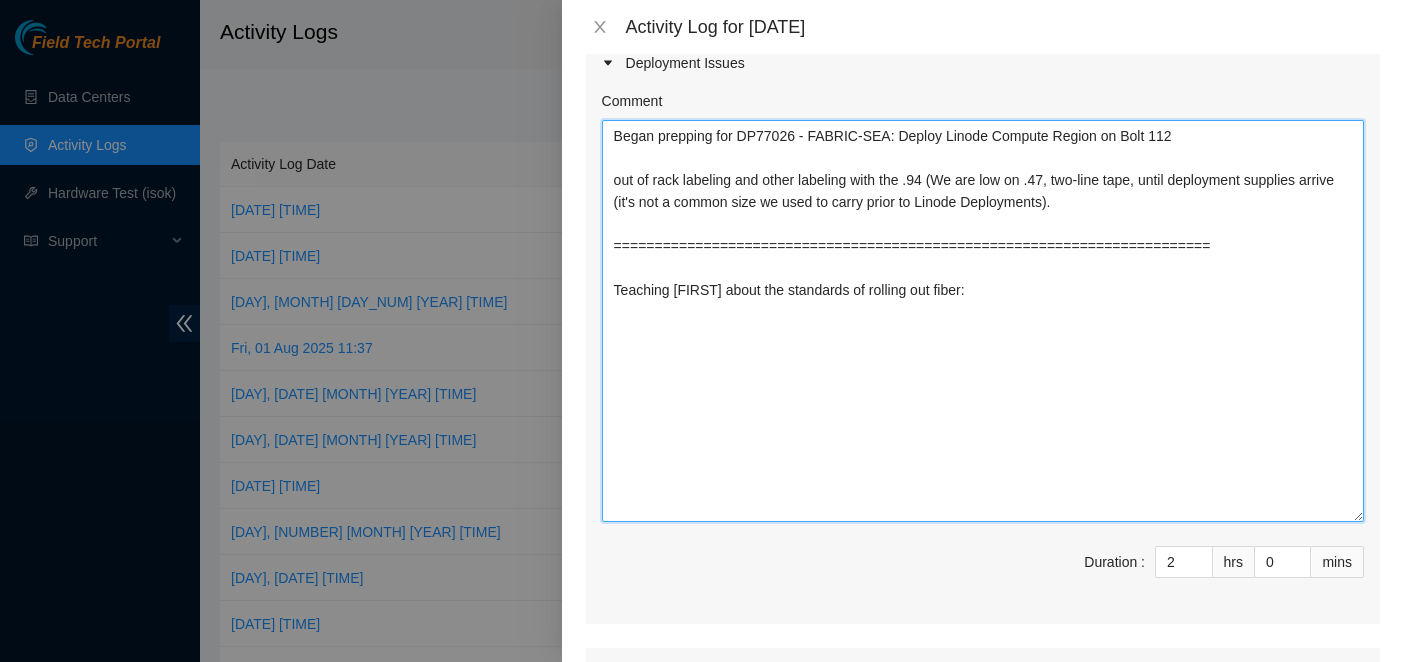 click on "Began prepping for DP77026 - FABRIC-SEA: Deploy Linode Compute Region on Bolt 112
out of rack labeling and other labeling with the .94 (We are low on .47, two-line tape, until deployment supplies arrive (it's not a common size we used to carry prior to Linode Deployments).
=========================================================================
Teaching [FIRST] about the standards of rolling out fiber:" at bounding box center [983, 321] 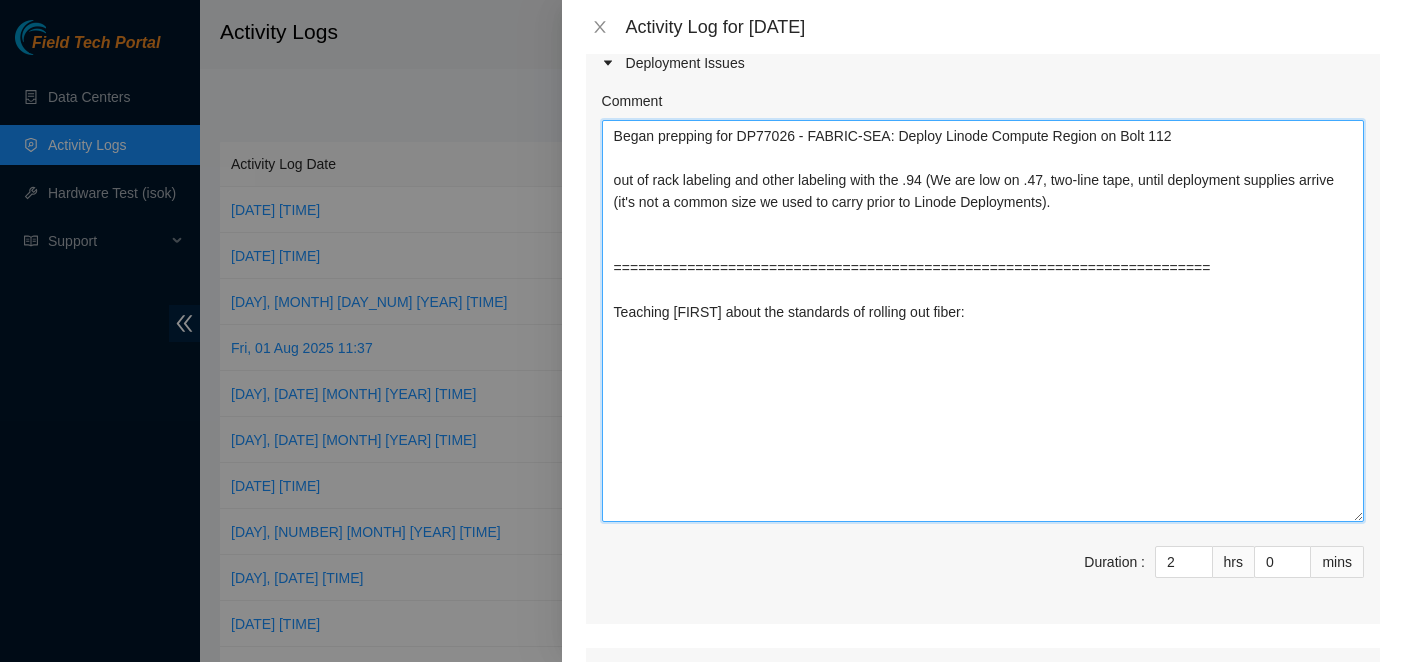 paste on "Cable flag labels
"SDC53-C-R7C2
r10a.tor112.sea01.fab   p.1
SDC53-C-R8C9 - S4203.R0503
PP-1   Row8B  p.4
S4203.R0116
r01.leaf112.sea01.fab   p.46"
"SDC53-C-R7C2
r10a.tor112.sea01.fab   p.2
SDC53-C-R8C9 - S4203.R0501
PP-3   Row8B  p.4
S4203.R0603
r02.leaf112.sea01.fab   p.46"
"SDC53-C-R7C2
r10a.tor112.sea01.fab   p.3
SDC53-C-R8C9 - S4203.R0220
PP-1   Row8C  p.5
S4203.R0116
r03.leaf112.sea01.fab   p.46"
"SDC53-C-R7C2
r10a.tor112.sea01.fab   p.4
SDC53-C-R8C9 - S4203.R0501
PP-3   Row8C  p.5
S4203.R0603
r04.leaf112.sea01.fab   p.46"
"SDC53-C-R7C2
r10b.tor112.sea01.fab   p.1
SDC53-C-R8C9 - S4203.R0220
PP-1   Row8C  p.6
S4203.R0116
r01.leaf112.sea01.fab   p.45"
"SDC53-C-R7C2
r10b.tor112.sea01.fab   p.2
SDC53-C-R8C9 - S4203.R0501
PP-3   Row8C  p.6
S4203.R0603
r02.leaf112.sea01.fab   p.45"
"SDC53-C-R7C2
r10b.tor112.sea01.fab   p.3
SDC53-C-R8C9 - S4203.R0220
PP-1   Row8D  p.7
S4203.R0116
r03.leaf112.sea01.fab   p.45"
"SDC53-C-R7C2
r10b.tor112.sea01.fab   p.4
SDC53-C-R8C9 - S4203.R0501
PP-3   Row8D  p.7
S4203.R0603
r..."" 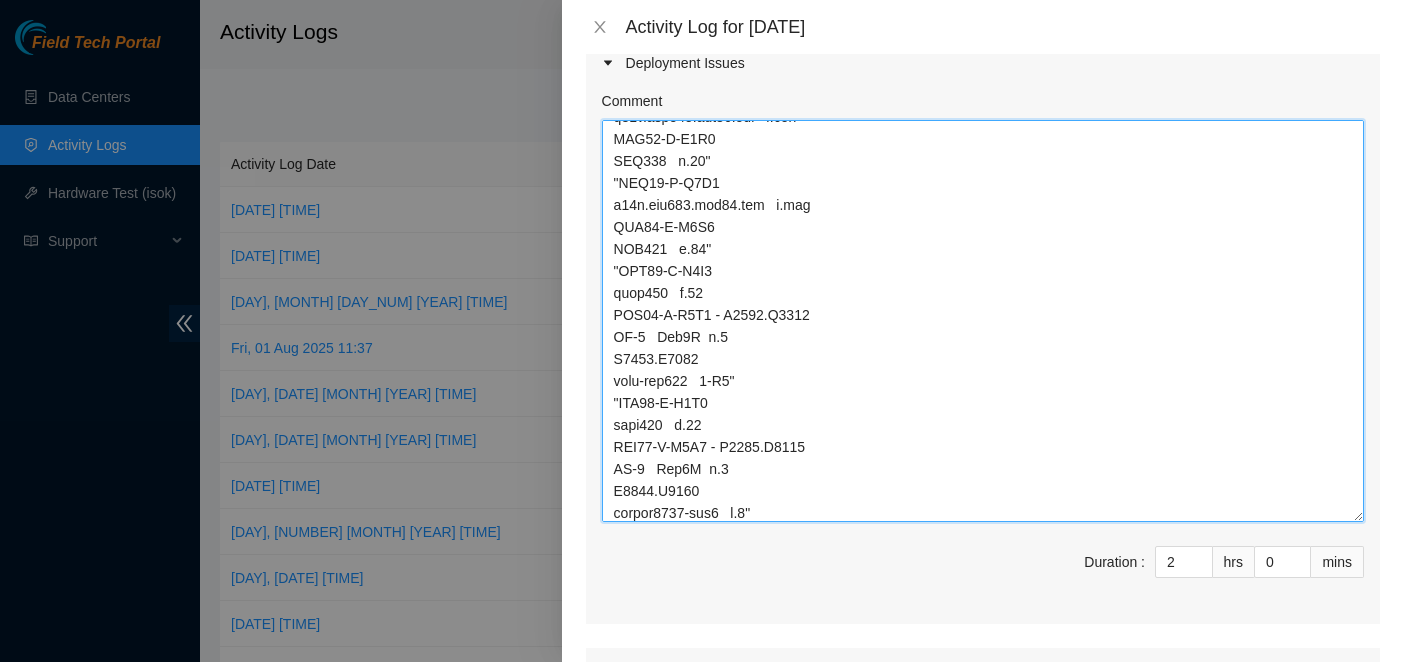 scroll, scrollTop: 1251, scrollLeft: 0, axis: vertical 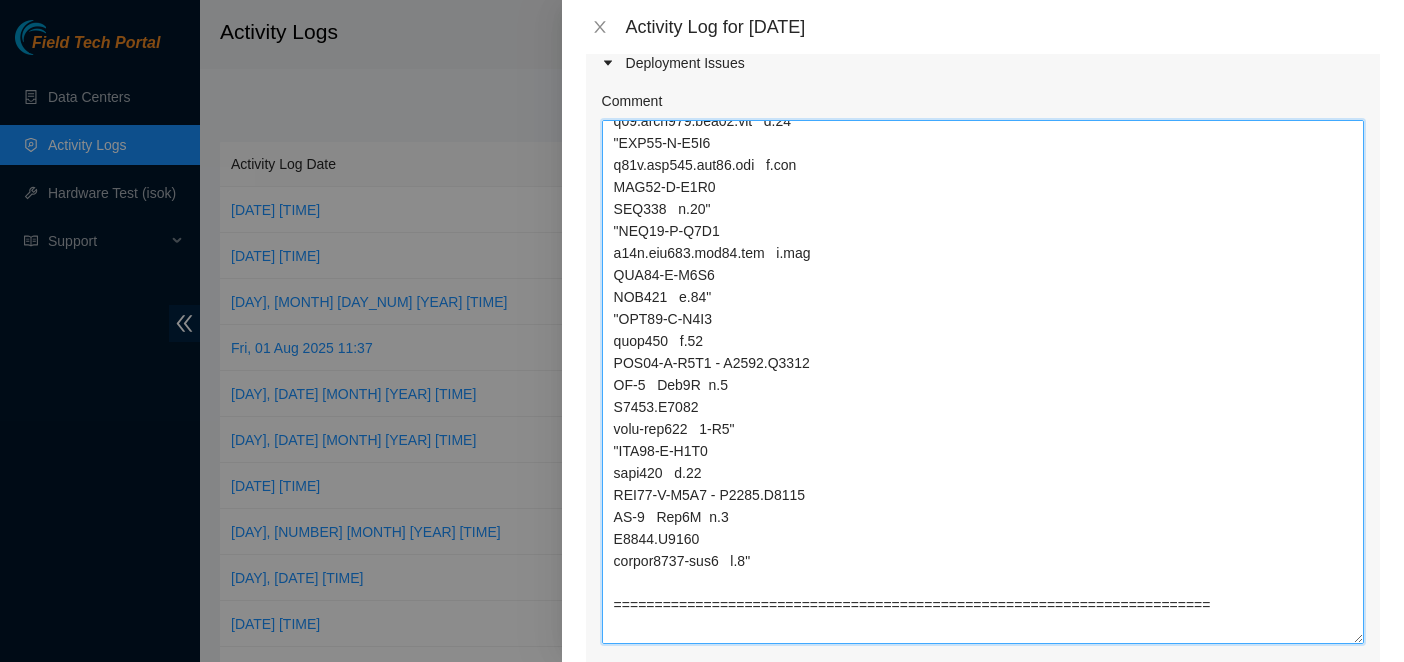 drag, startPoint x: 1341, startPoint y: 517, endPoint x: 1299, endPoint y: 704, distance: 191.65855 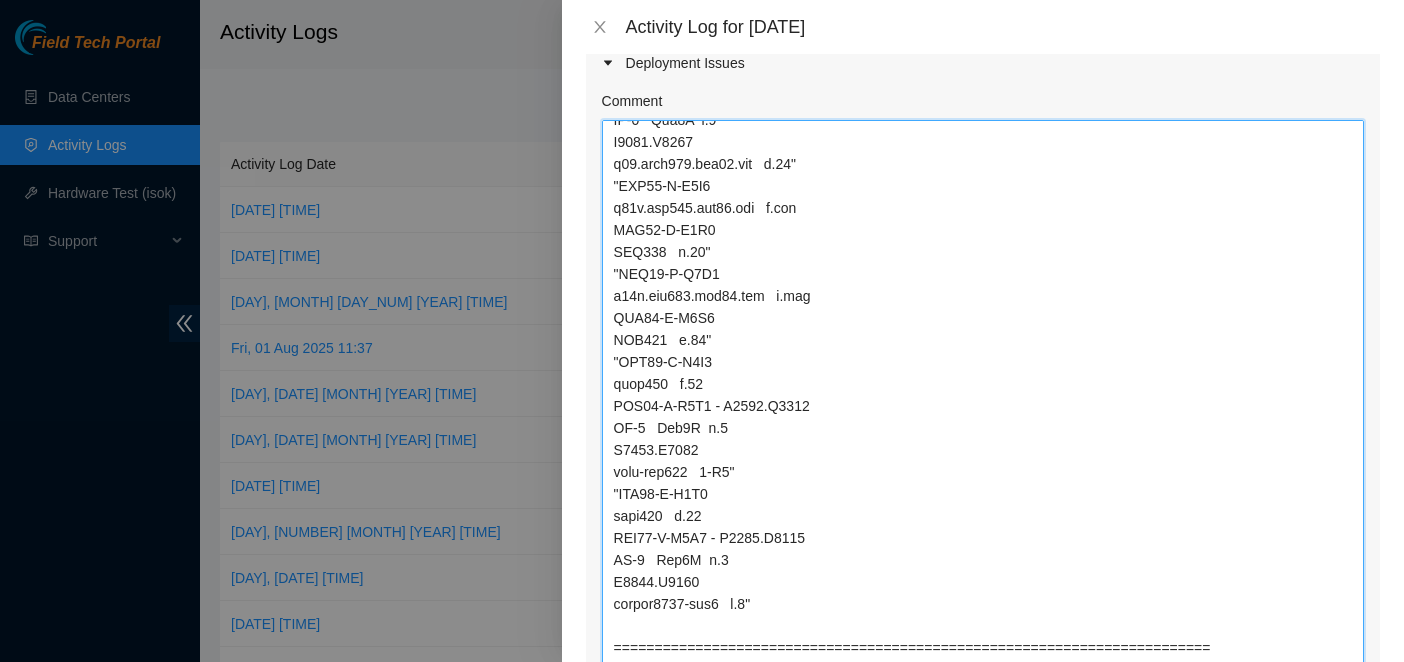 scroll, scrollTop: 1181, scrollLeft: 0, axis: vertical 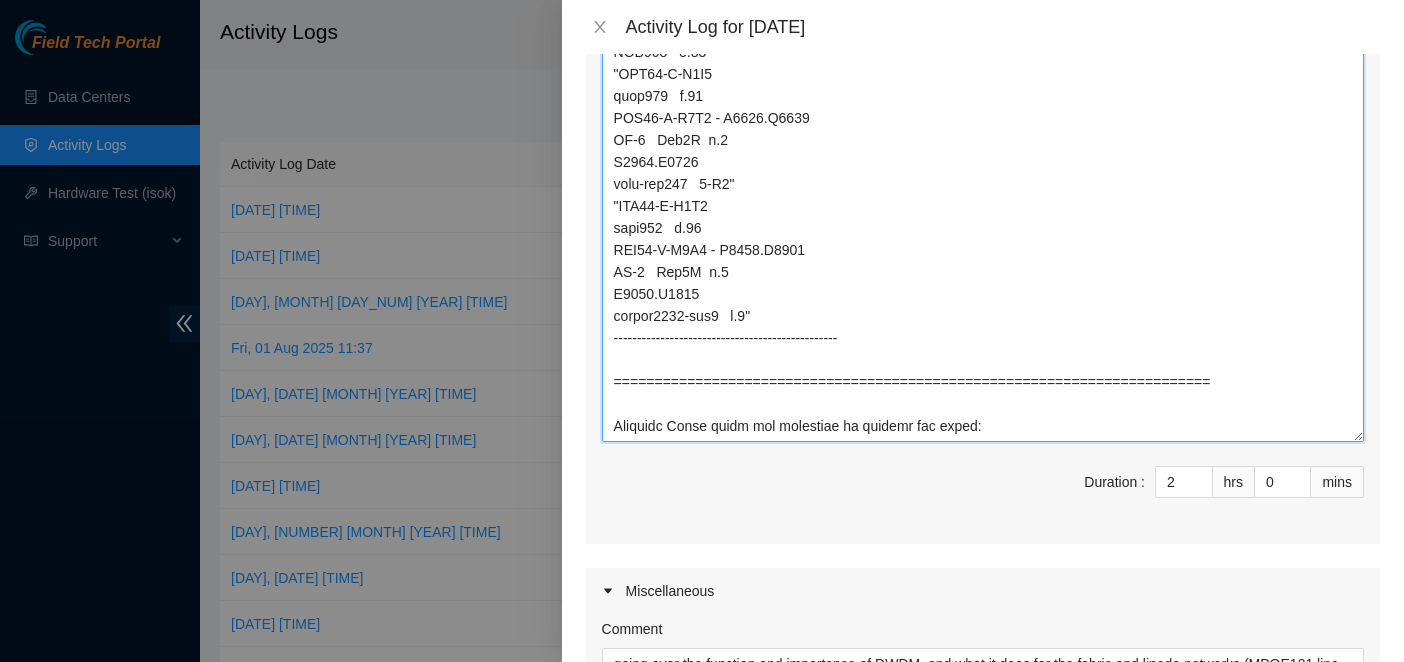 drag, startPoint x: 894, startPoint y: 317, endPoint x: 591, endPoint y: 317, distance: 303 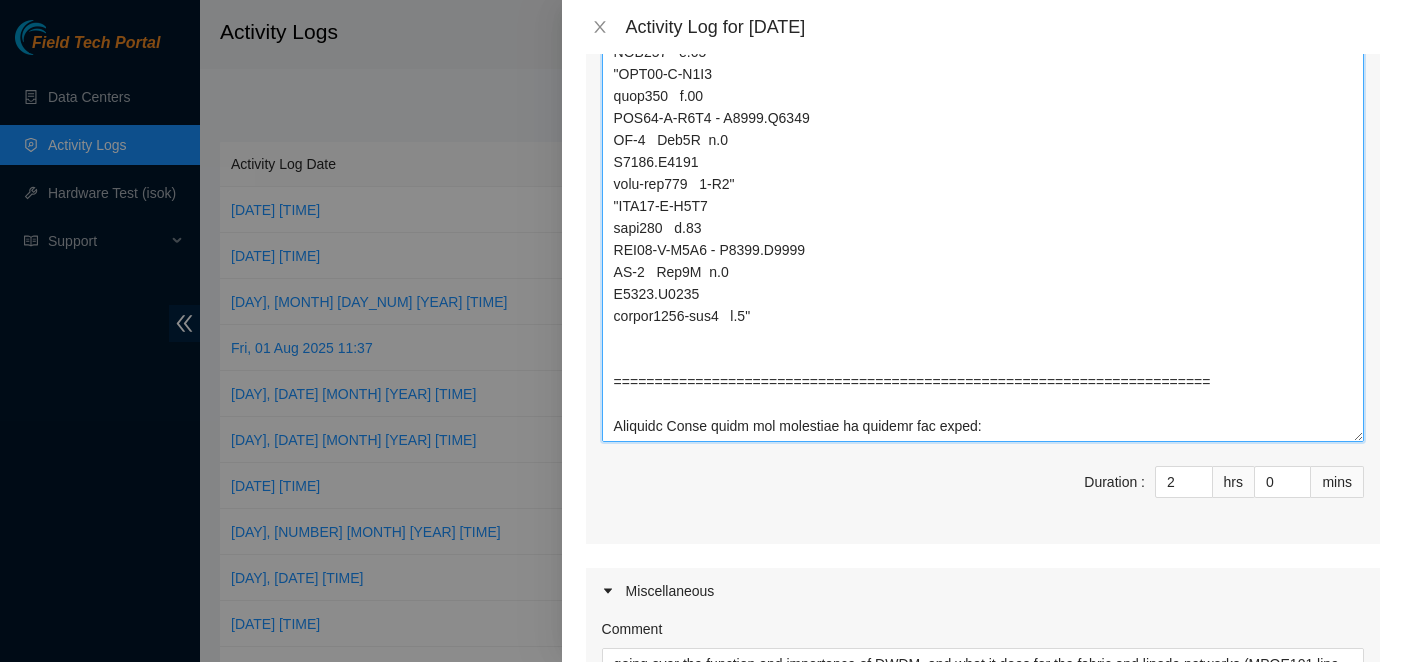 click on "Comment" at bounding box center [983, 148] 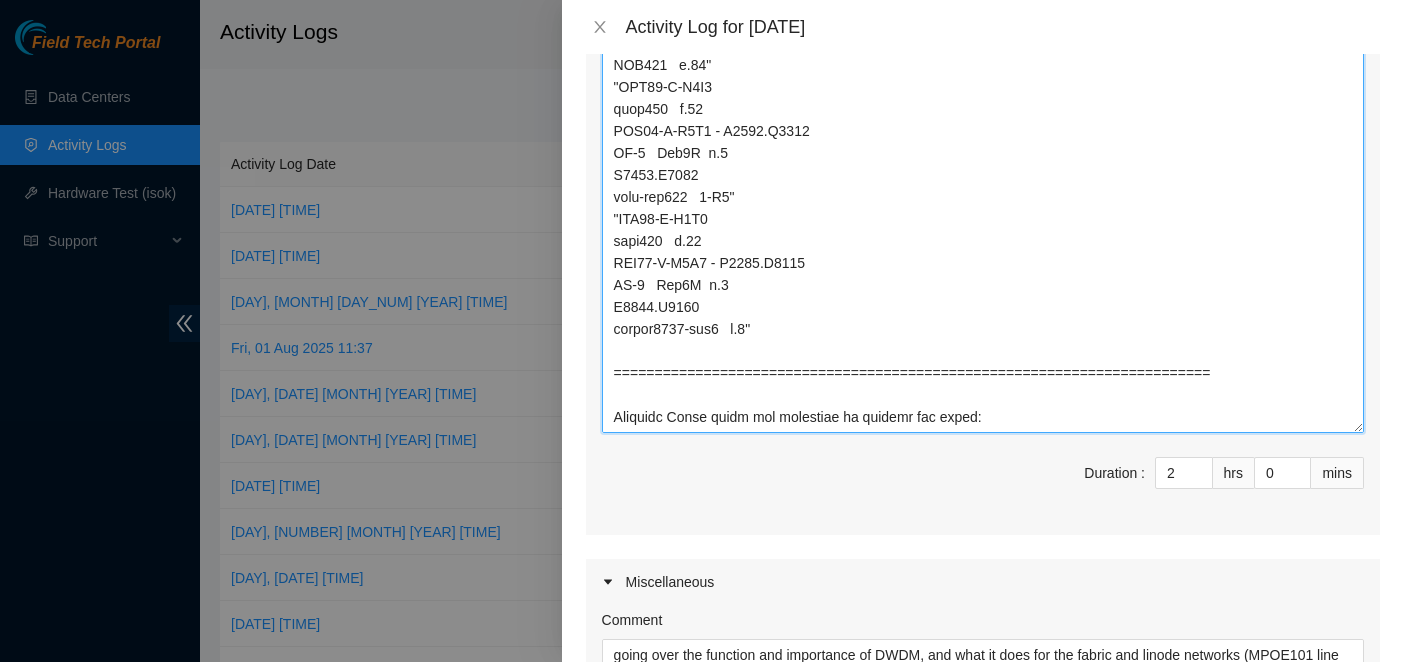 scroll, scrollTop: 766, scrollLeft: 0, axis: vertical 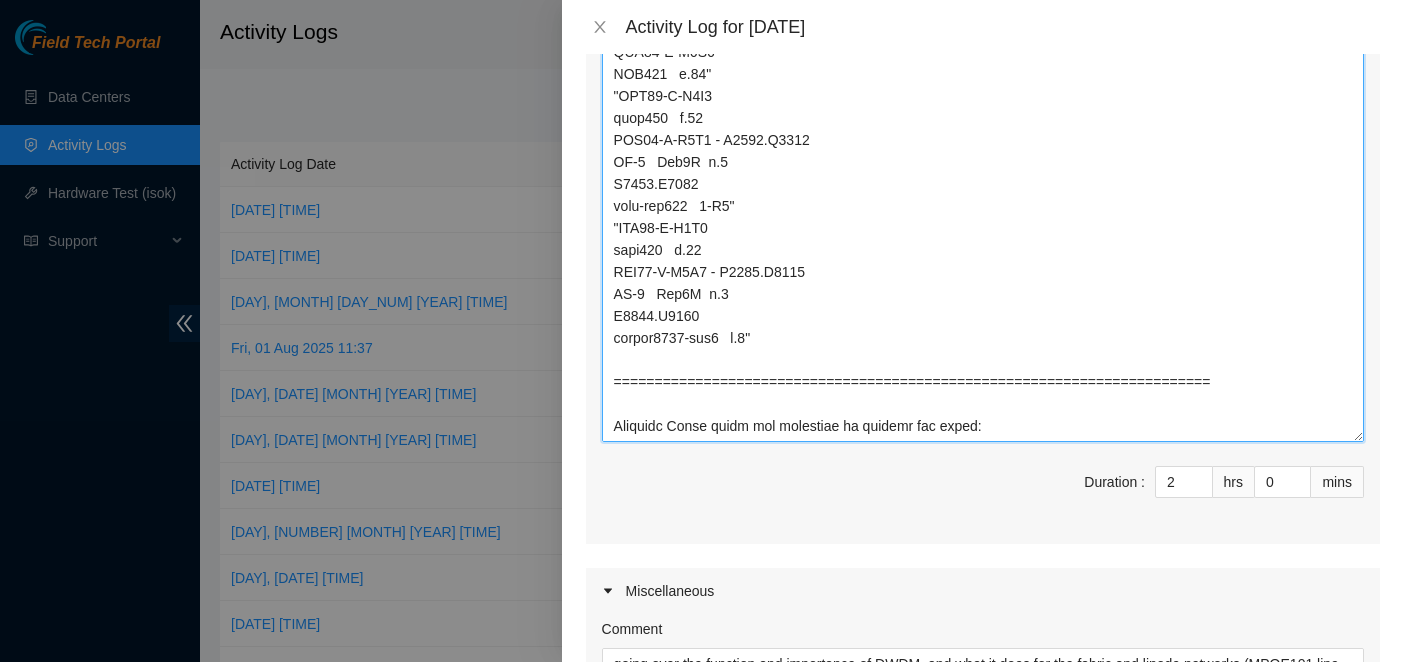 click on "Comment" at bounding box center (983, 148) 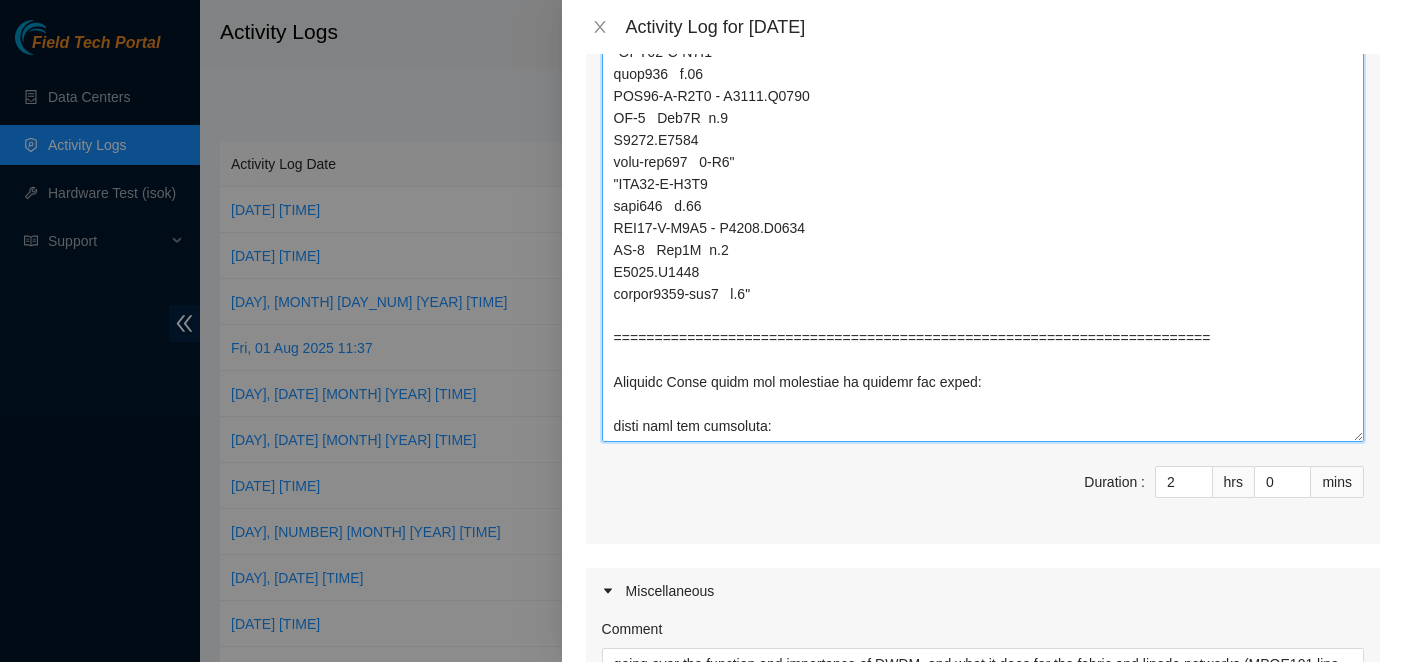 paste on "SDC53-C-R7C2	r10a.tor112.sea01.fab	p.1	SDC53-C-R8C9 - S4203.R0220	PP-1	Row8B  p.4	S4203.R0116	r01.leaf112.sea01.fab	p.46
SDC53-C-R7C2	r10a.tor112.sea01.fab	p.2	SDC53-C-R8C9 - S4203.R0501	PP-3	Row8B  p.4	S4203.R0603	r02.leaf112.sea01.fab	p.46
SDC53-C-R7C2	r10a.tor112.sea01.fab	p.3	SDC53-C-R8C9 - S4203.R0220	PP-1	Row8C  p.5	S4203.R0116	r03.leaf112.sea01.fab	p.46
SDC53-C-R7C2	r10a.tor112.sea01.fab	p.4	SDC53-C-R8C9 - S4203.R0501	PP-3	Row8C  p.5	S4203.R0603	r04.leaf112.sea01.fab	p.46
SDC53-C-R7C2	r10b.tor112.sea01.fab	p.1	SDC53-C-R8C9 - S4203.R0220	PP-1	Row8C  p.6	S4203.R0116	r01.leaf112.sea01.fab	p.45
SDC53-C-R7C2	r10b.tor112.sea01.fab	p.2	SDC53-C-R8C9 - S4203.R0501	PP-3	Row8C  p.6	S4203.R0603	r02.leaf112.sea01.fab	p.45
SDC53-C-R7C2	r10b.tor112.sea01.fab	p.3	SDC53-C-R8C9 - S4203.R0220	PP-1	Row8D  p.7	S4203.R0116	r03.leaf112.sea01.fab	p.45
SDC53-C-R7C2	r10b.tor112.sea01.fab	p.4	SDC53-C-R8C9 - S4203.R0501	PP-3	Row8D  p.7	S4203.R0603	r04.leaf112.sea01.fab	p.45
SDC53-C-R7C2	r10a.tor112.sea01.fab	p.con				SDC53-C-R..." 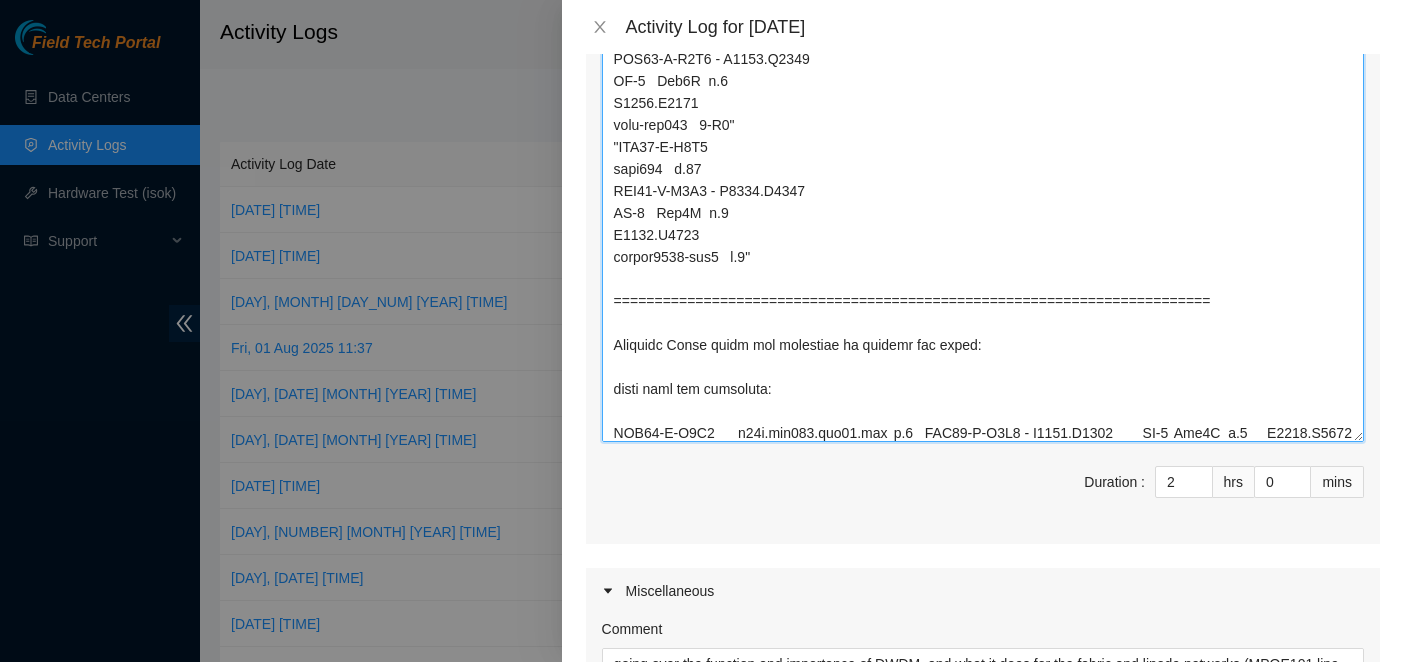 scroll, scrollTop: 1681, scrollLeft: 0, axis: vertical 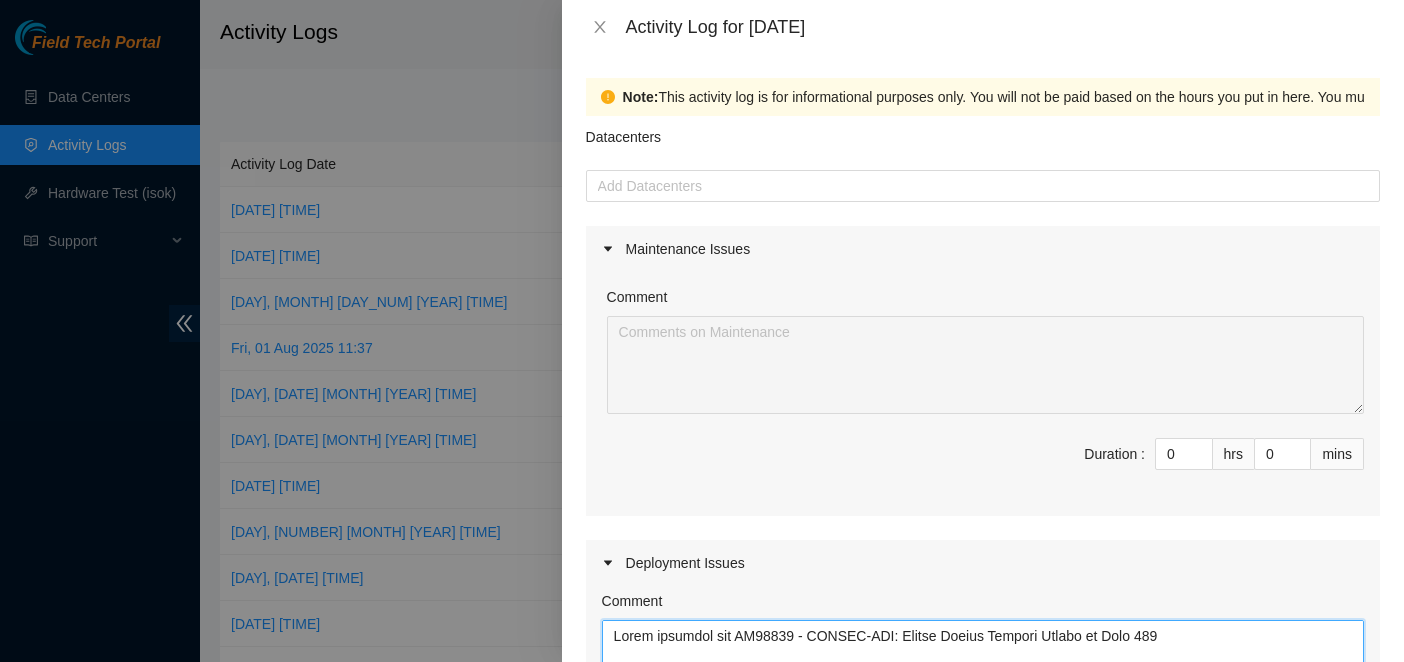 drag, startPoint x: 772, startPoint y: 433, endPoint x: 607, endPoint y: 637, distance: 262.37567 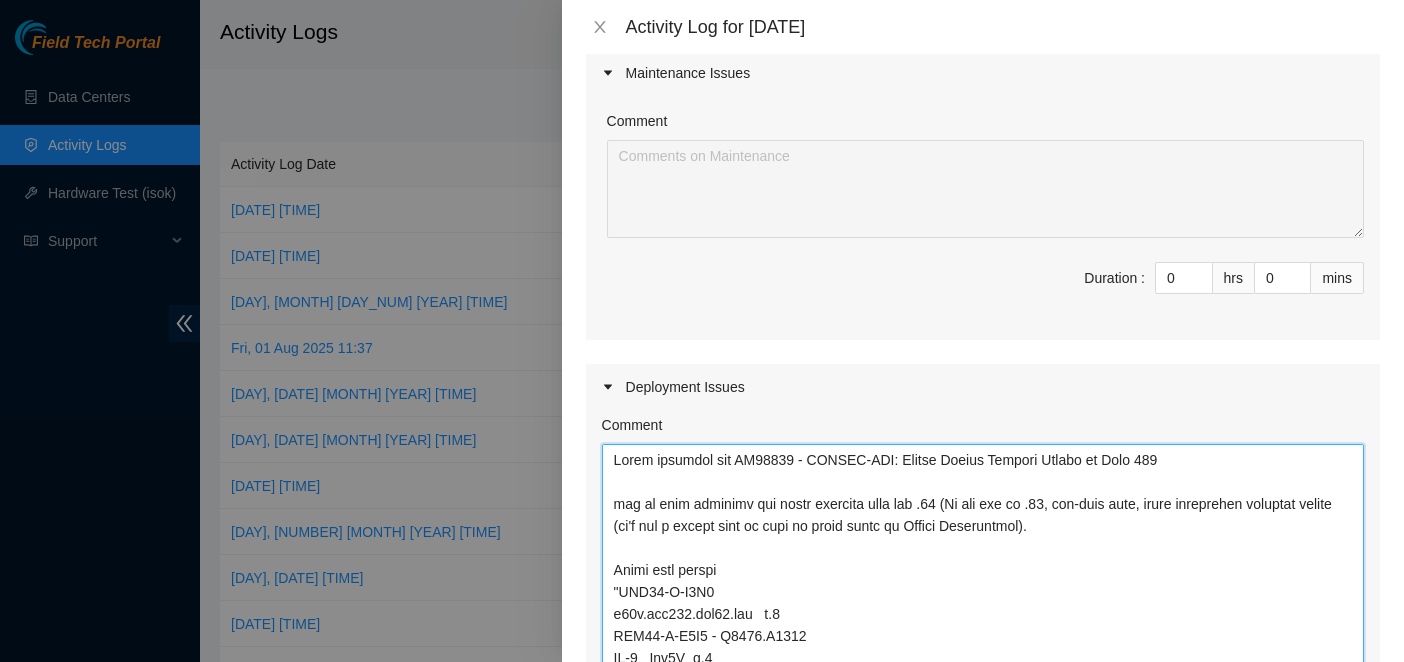 scroll, scrollTop: 200, scrollLeft: 0, axis: vertical 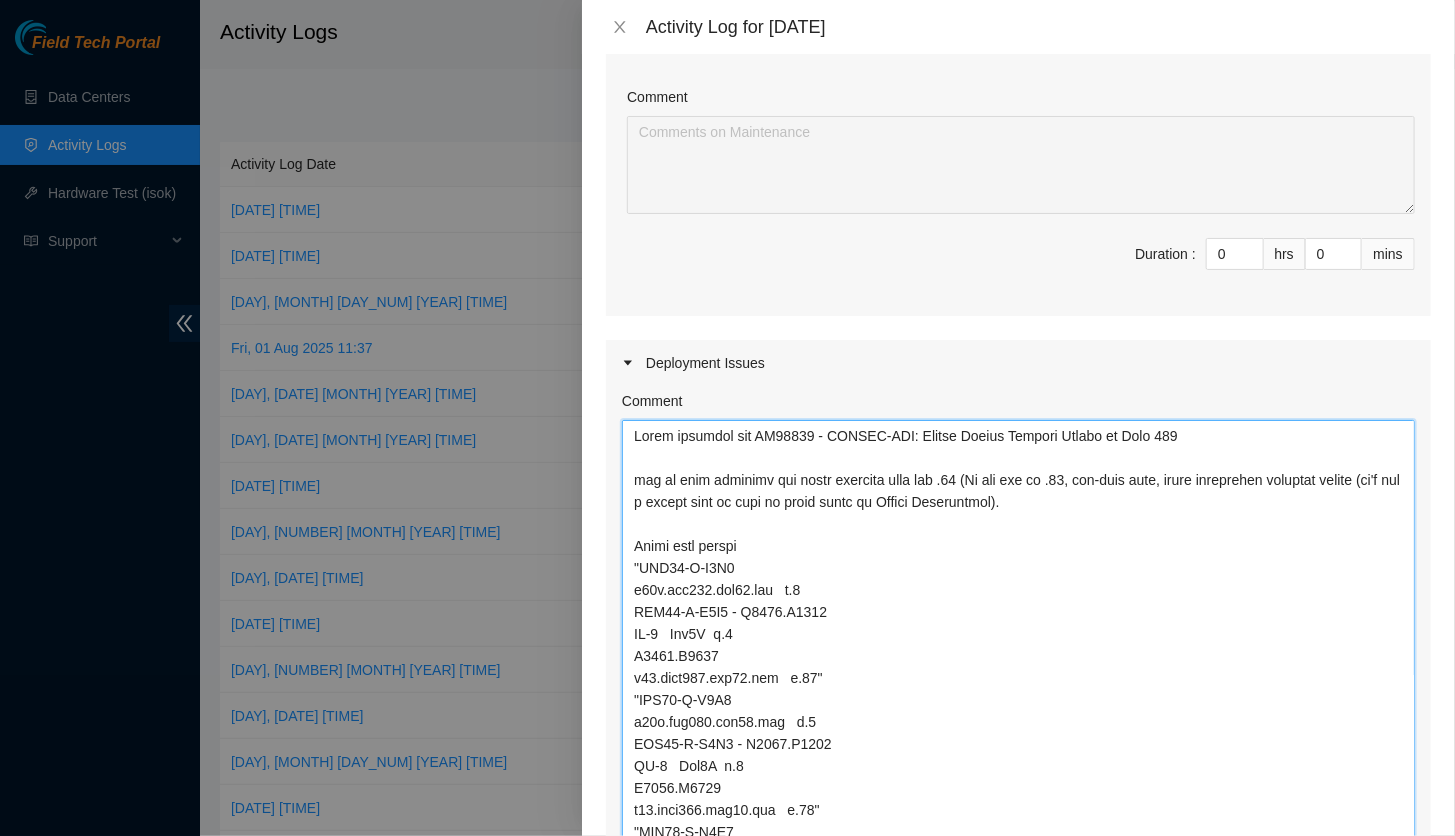 type on "Began prepping for DP77026 - FABRIC-SEA: Deploy Linode Compute Region on Bolt 112
out of rack labeling and other labeling with the .94 (We are low on .47, two-line tape, until deployment supplies arrive (it's not a common size we used to carry prior to Linode Deployments).
Cable flag labels
"SDC53-C-R7C2
r10a.tor112.sea01.fab   p.1
SDC53-C-R8C9 - S4203.R0220
PP-1   Row8B  p.4
S4203.R0116
r01.leaf112.sea01.fab   p.46"
"SDC53-C-R7C2
r10a.tor112.sea01.fab   p.2
SDC53-C-R8C9 - S4203.R0501
PP-3   Row8B  p.4
S4203.R0603
r02.leaf112.sea01.fab   p.46"
"SDC53-C-R7C2
r10a.tor112.sea01.fab   p.3
SDC53-C-R8C9 - S4203.R0220
PP-1   Row8C  p.5
S4203.R0116
r03.leaf112.sea01.fab   p.46"
"SDC53-C-R7C2
r10a.tor112.sea01.fab   p.4
SDC53-C-R8C9 - S4203.R0501
PP-3   Row8C  p.5
S4203.R0603
r04.leaf112.sea01.fab   p.46"
"SDC53-C-R7C2
r10b.tor112.sea01.fab   p.1
SDC53-C-R8C9 - S4203.R0220
PP-1   Row8C  p.6
S4203.R0116
r01.leaf112.sea01.fab   p.45"
"SDC53-C-R7C2
r10b.tor112.sea01.fab   p.2
SDC53-C-R8C9 - S4203.R0501
PP-3   Row8C..." 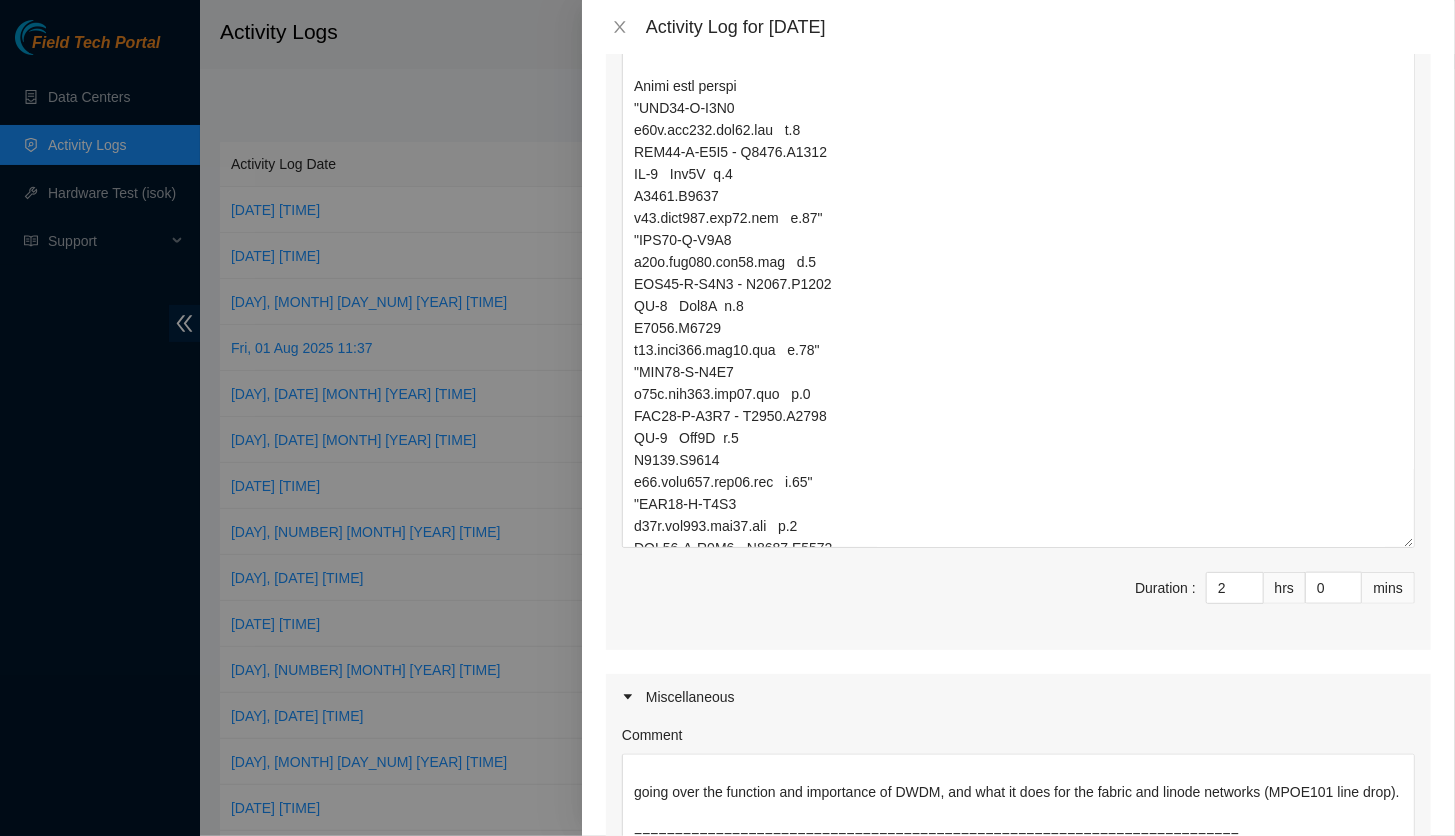 scroll, scrollTop: 669, scrollLeft: 0, axis: vertical 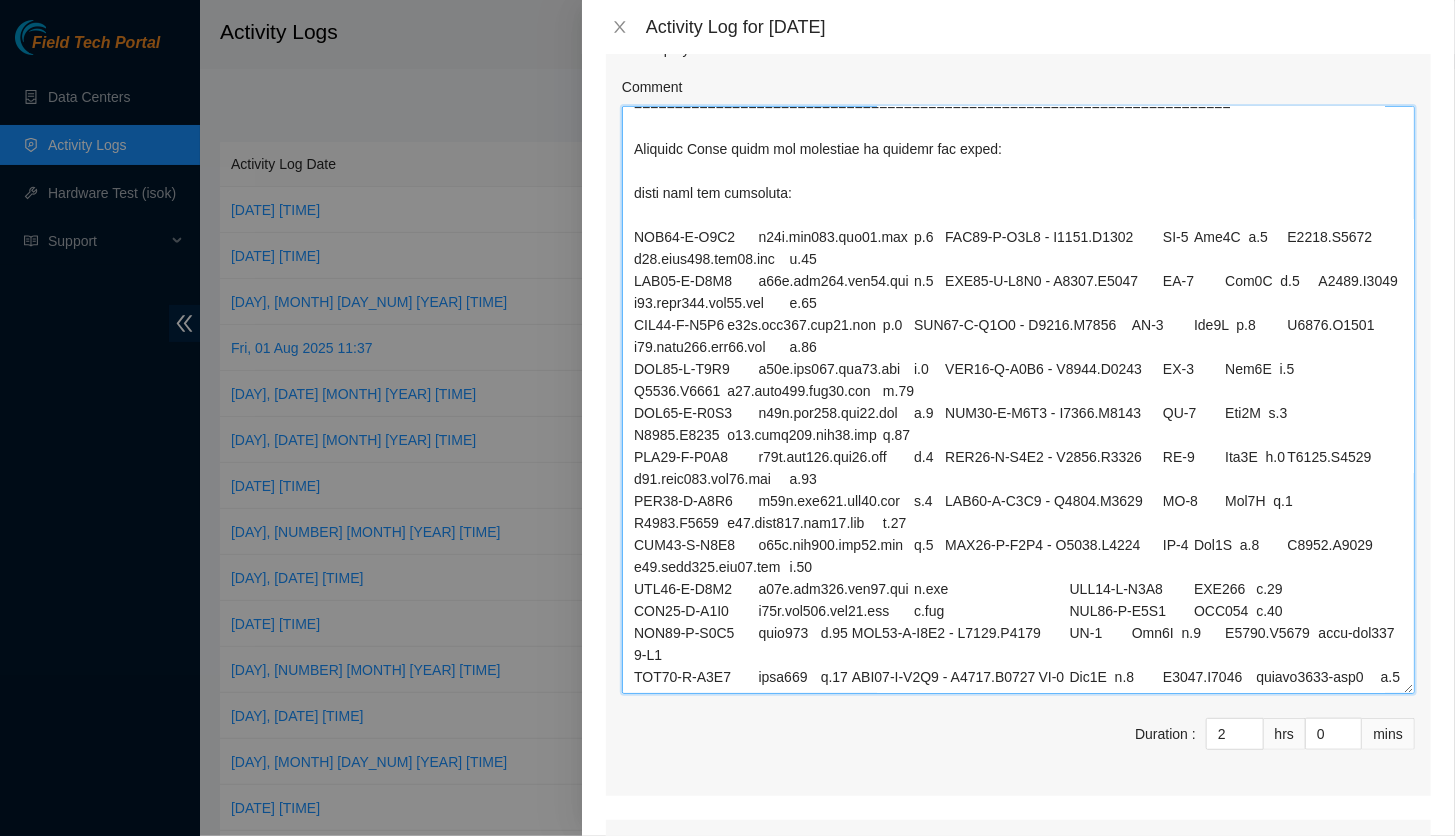 click on "Comment" at bounding box center [1018, 400] 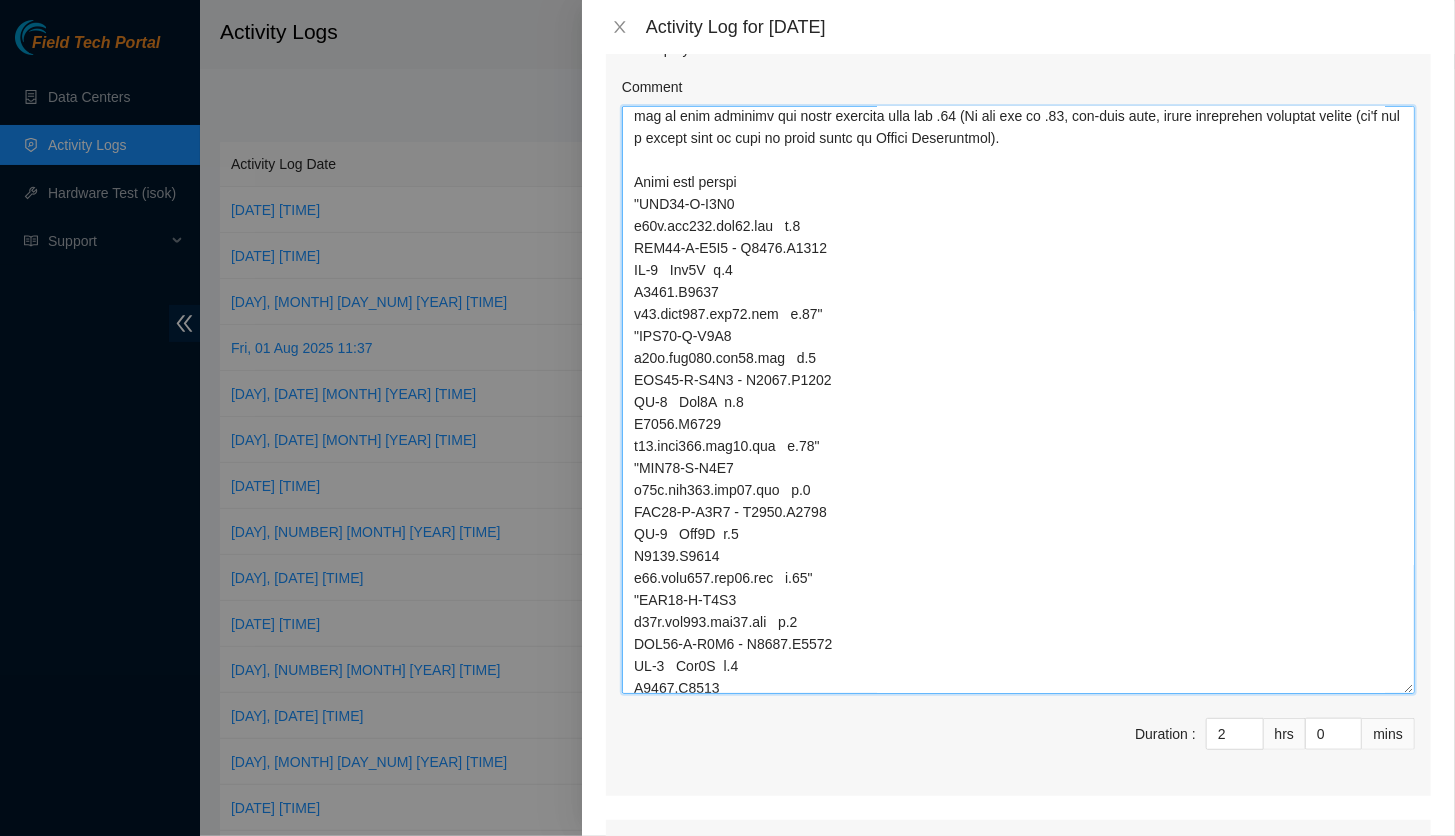 scroll, scrollTop: 0, scrollLeft: 0, axis: both 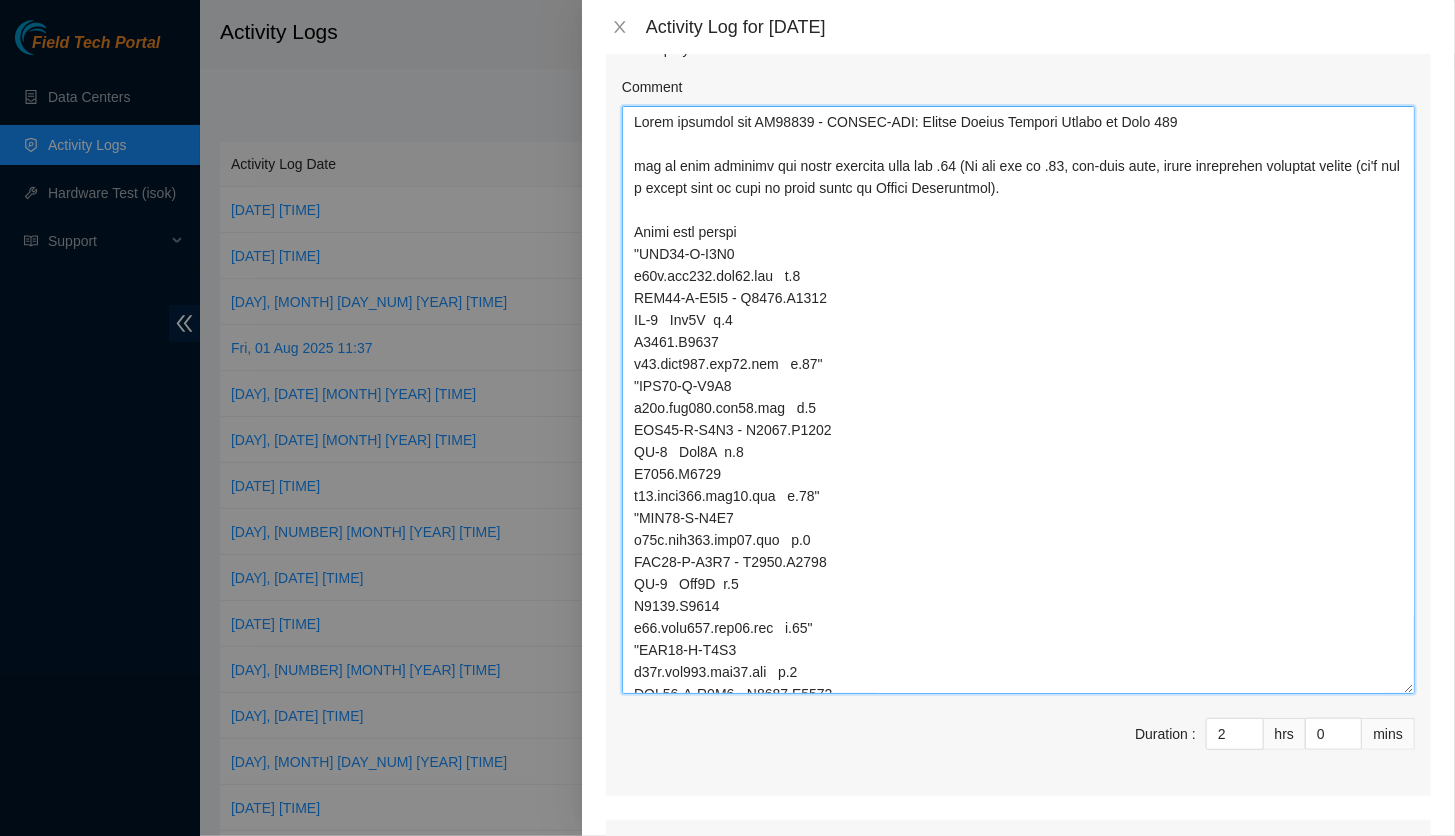 drag, startPoint x: 809, startPoint y: 640, endPoint x: 634, endPoint y: 122, distance: 546.76227 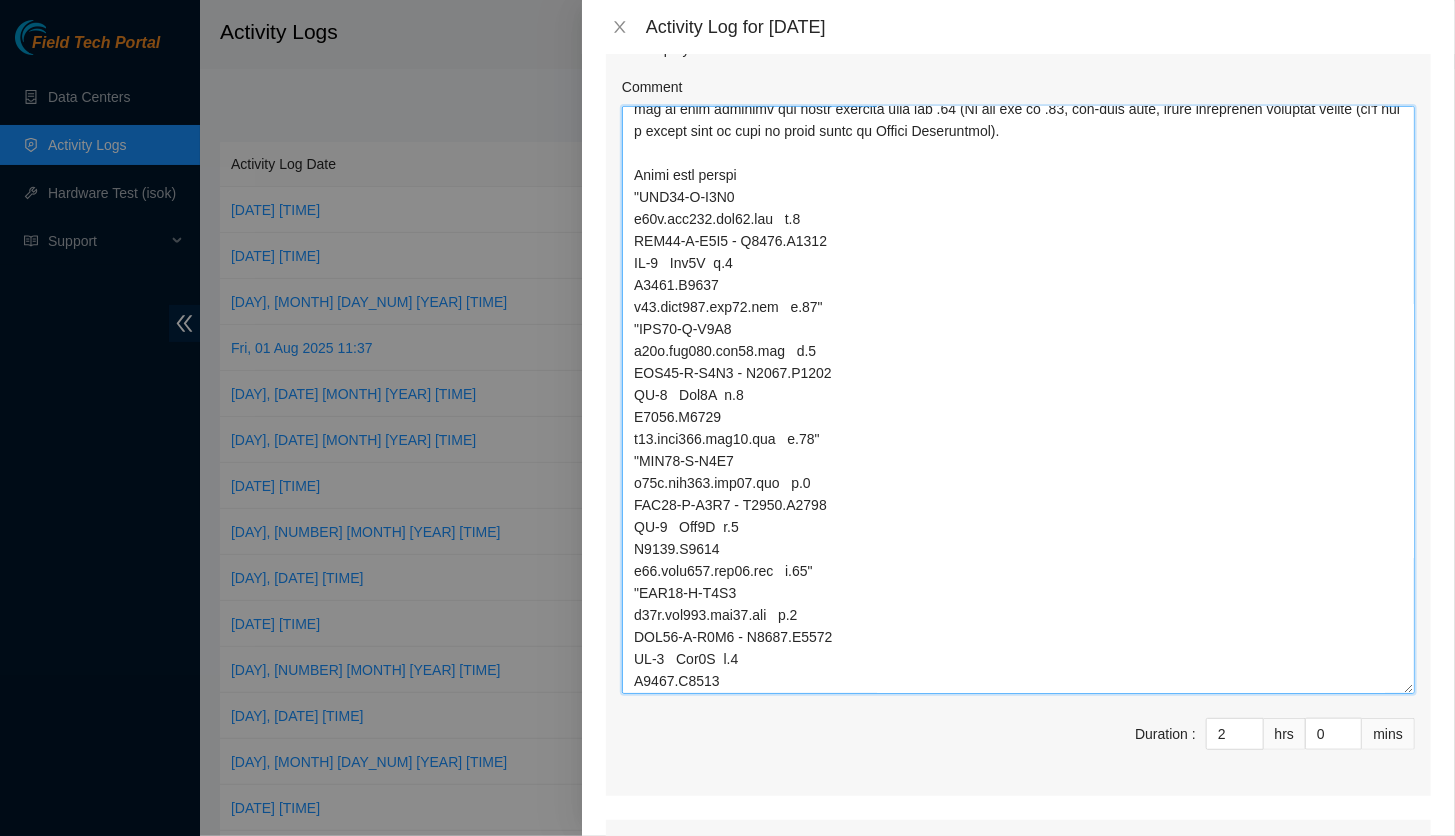 scroll, scrollTop: 600, scrollLeft: 0, axis: vertical 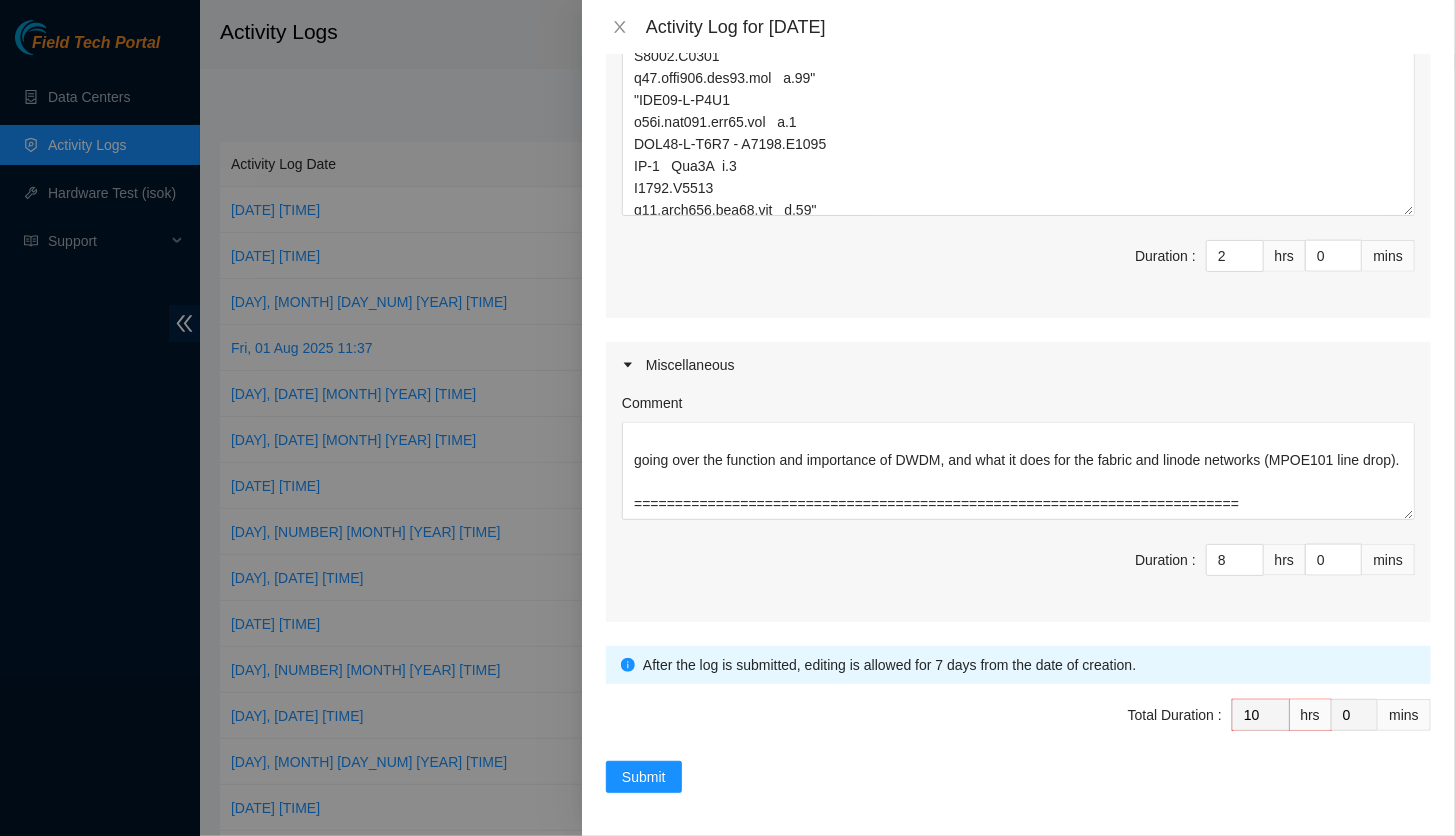click on "Duration : 2 hrs 0 mins" at bounding box center (1018, 268) 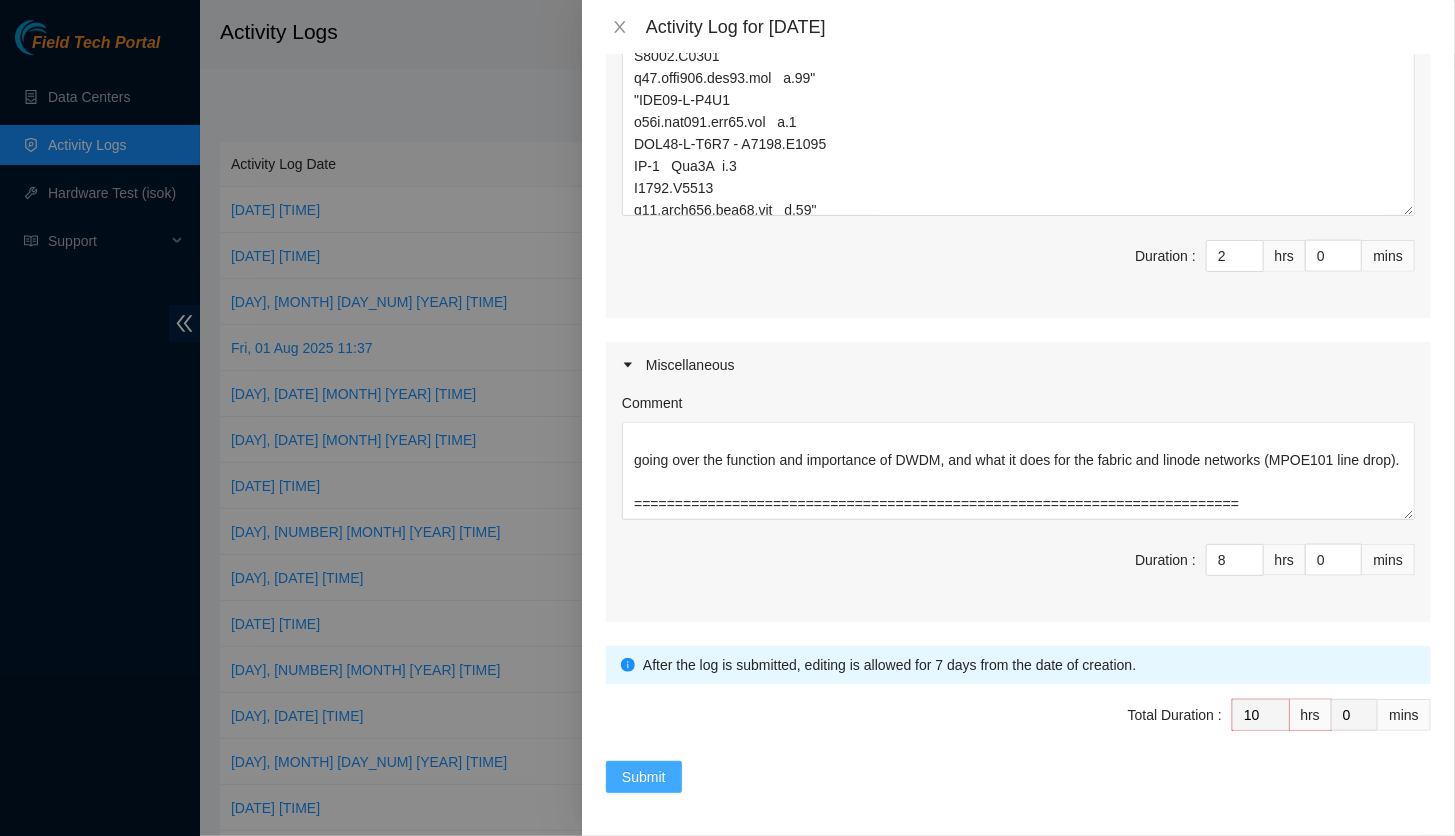 click on "Submit" at bounding box center [644, 777] 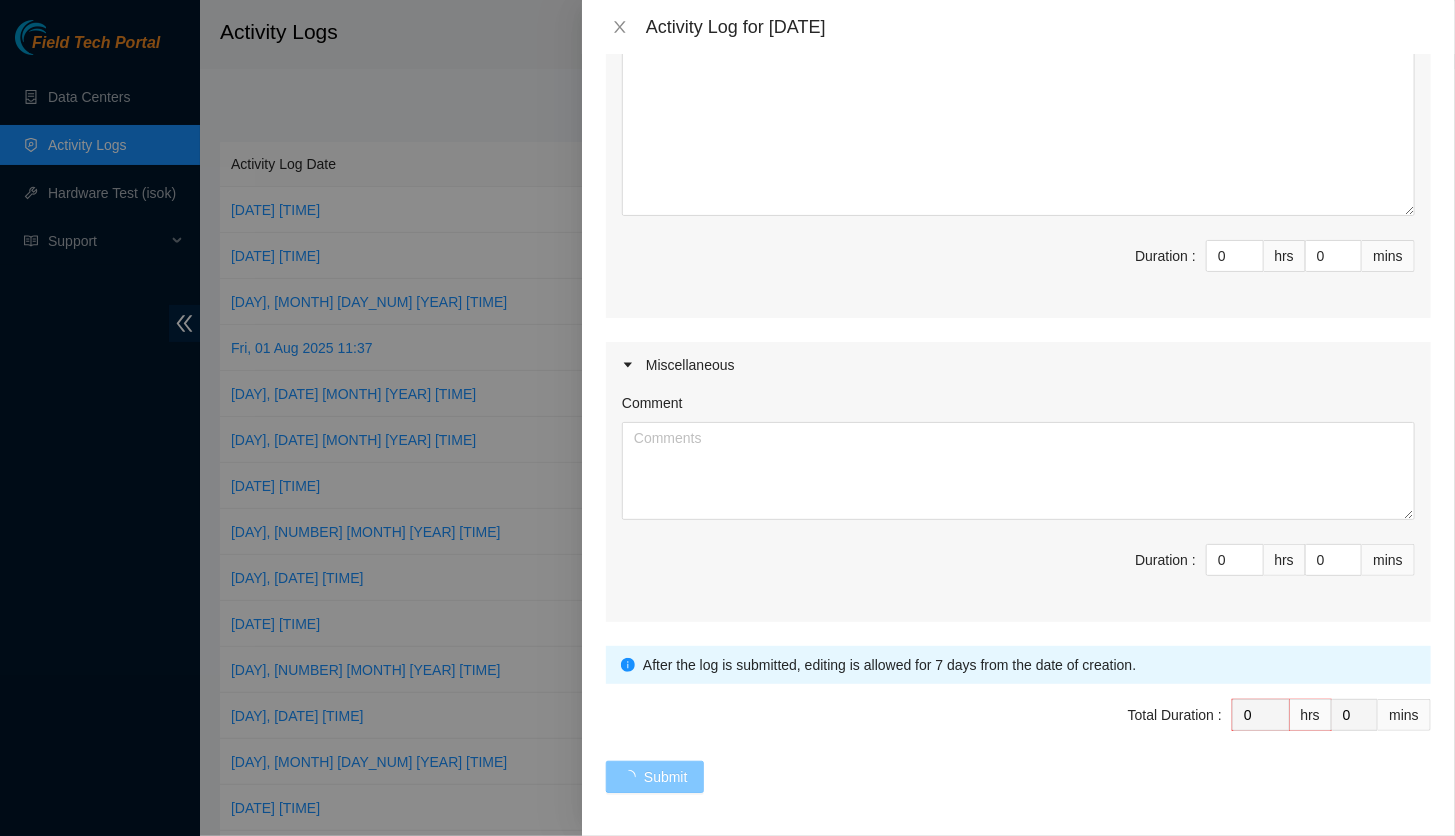 scroll, scrollTop: 0, scrollLeft: 0, axis: both 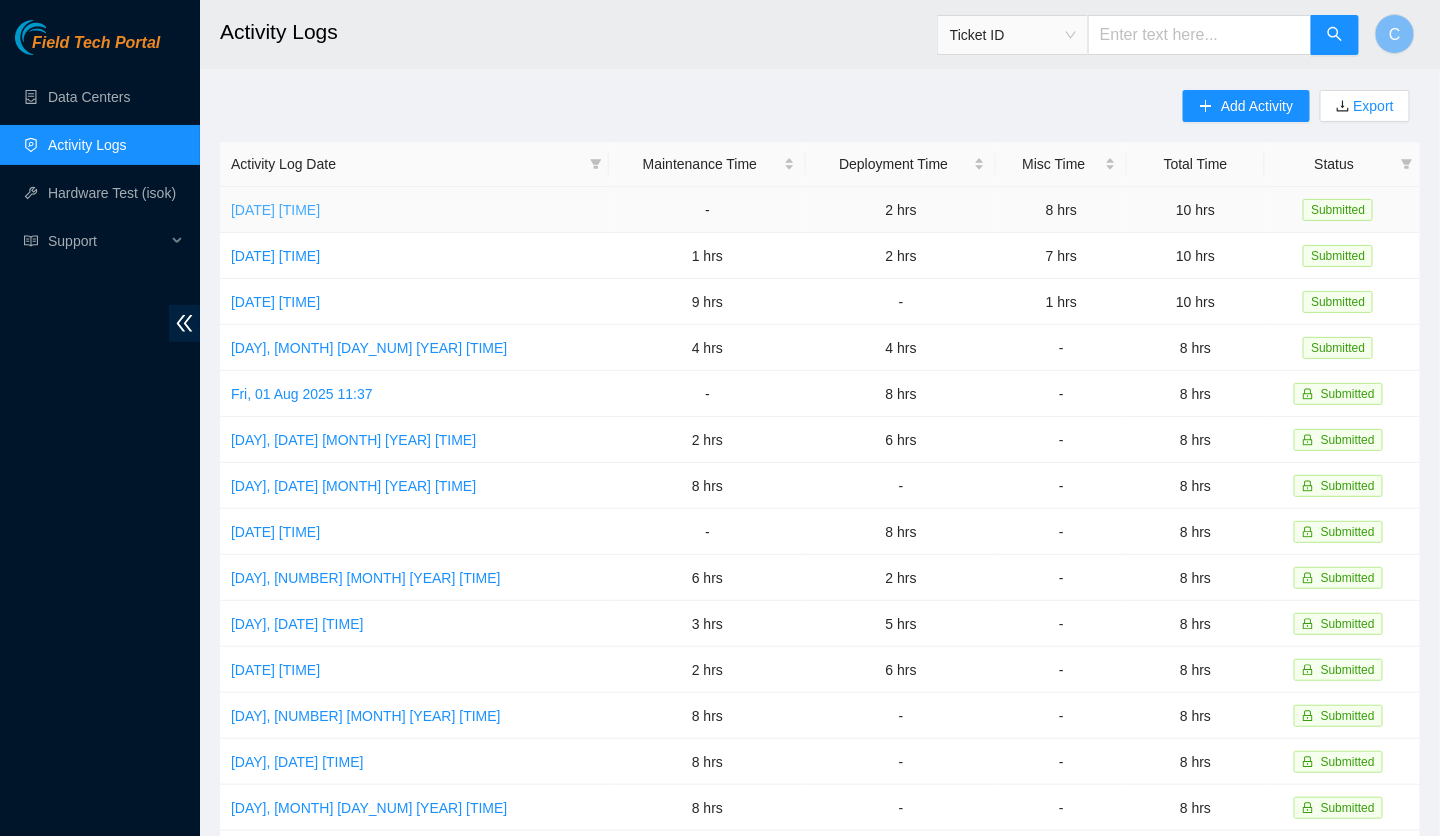 click on "[DATE] [TIME]" at bounding box center [275, 210] 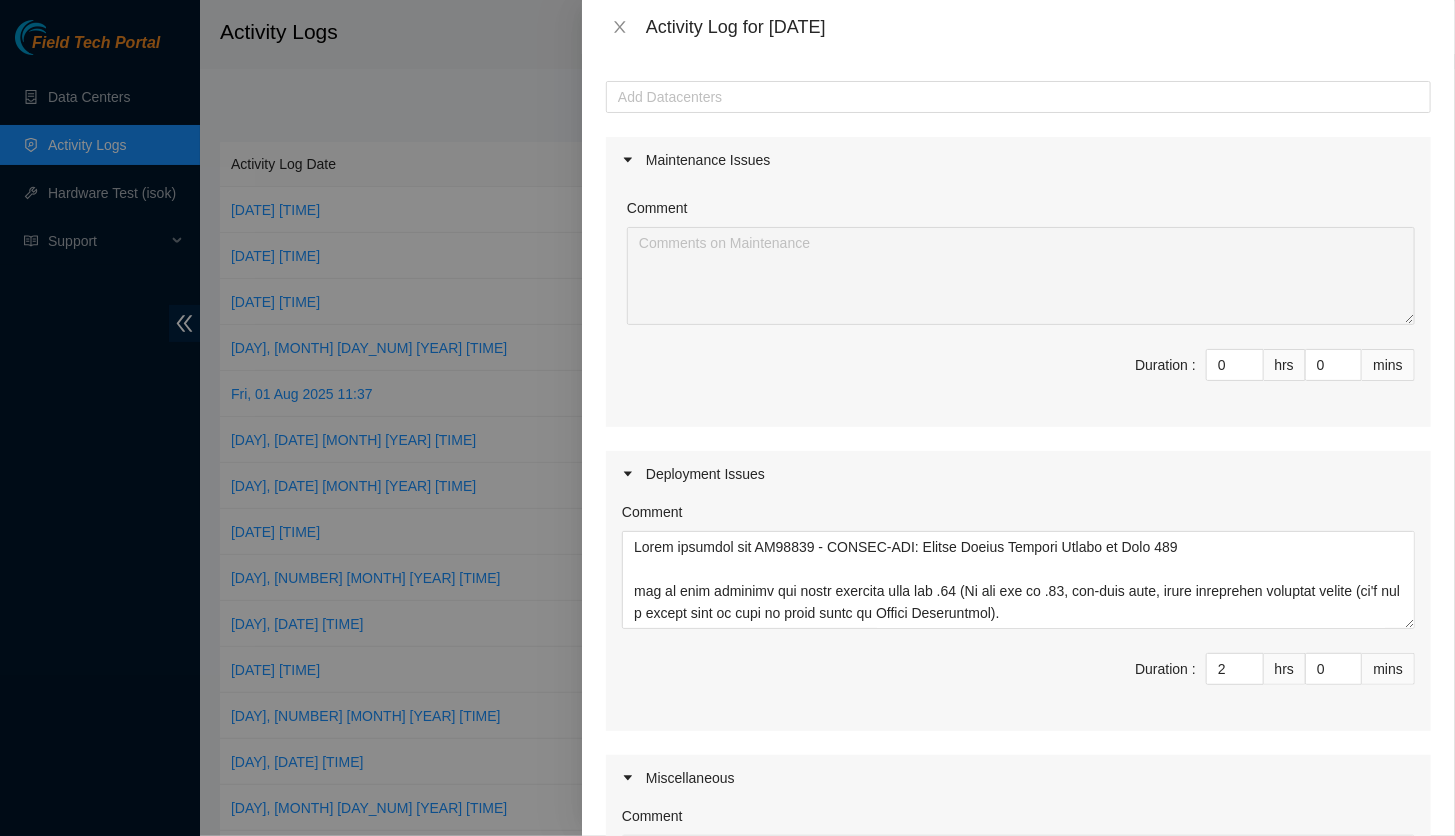 scroll, scrollTop: 501, scrollLeft: 0, axis: vertical 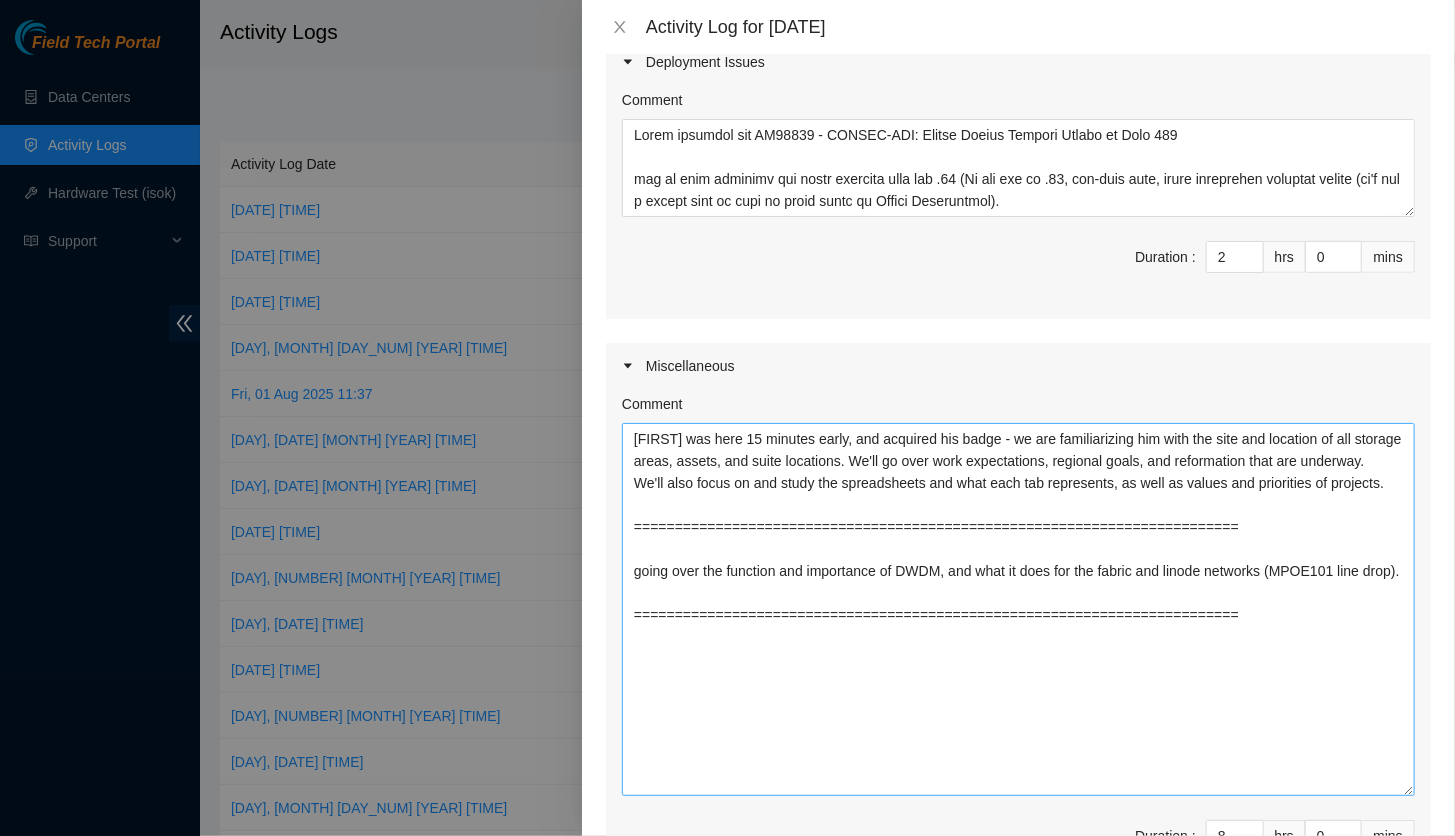 drag, startPoint x: 1397, startPoint y: 511, endPoint x: 1321, endPoint y: 835, distance: 332.79422 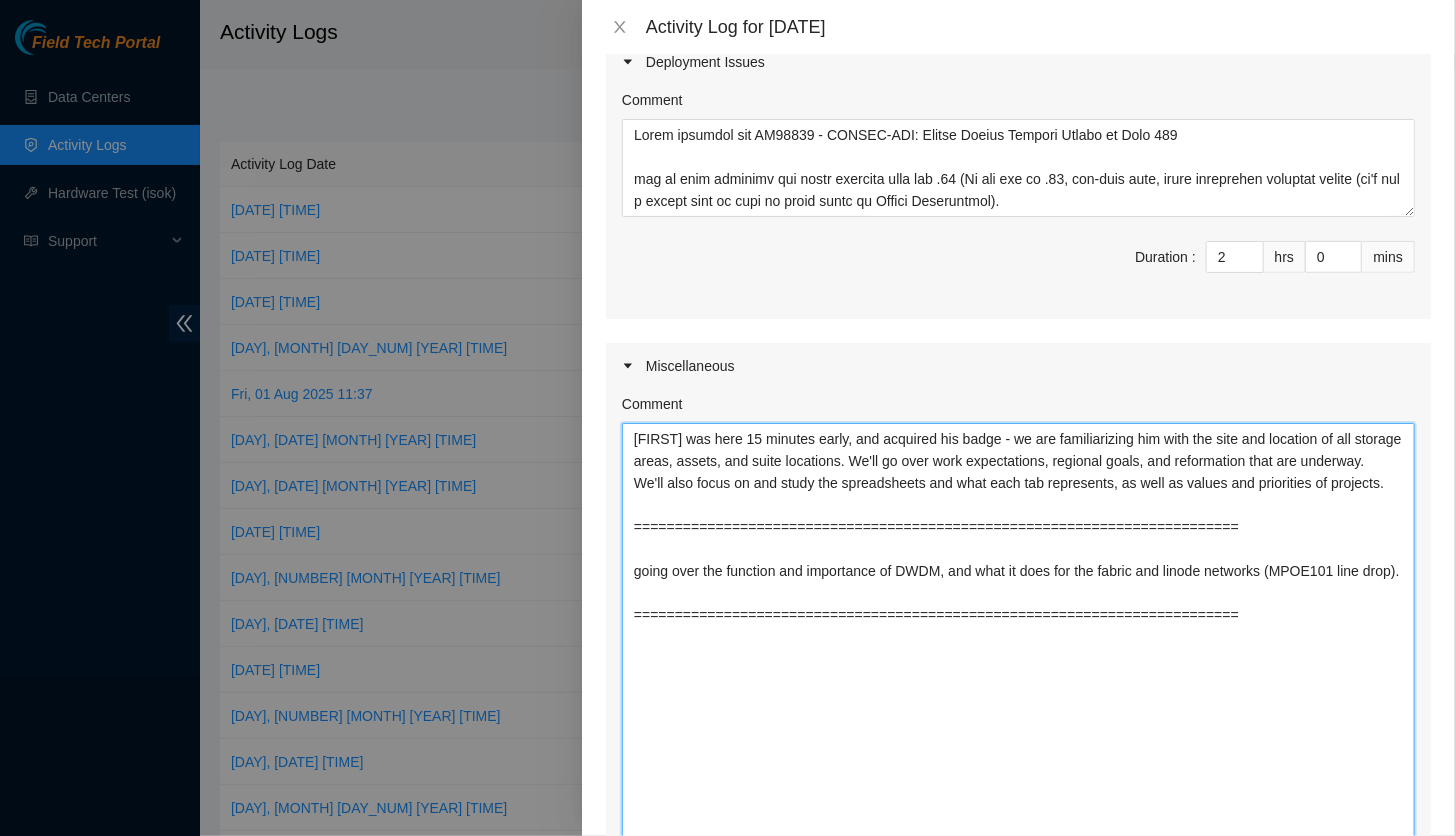 click on "[FIRST] was here 15 minutes early, and acquired his badge - we are familiarizing him with the site and location of all storage areas, assets, and suite locations. We'll go over work expectations, regional goals, and reformation that are underway.
We'll also focus on and study the spreadsheets and what each tab represents, as well as values and priorities of projects.
==========================================================================
going over the function and importance of DWDM, and what it does for the fabric and linode networks (MPOE101 line drop).
==========================================================================" at bounding box center [1018, 635] 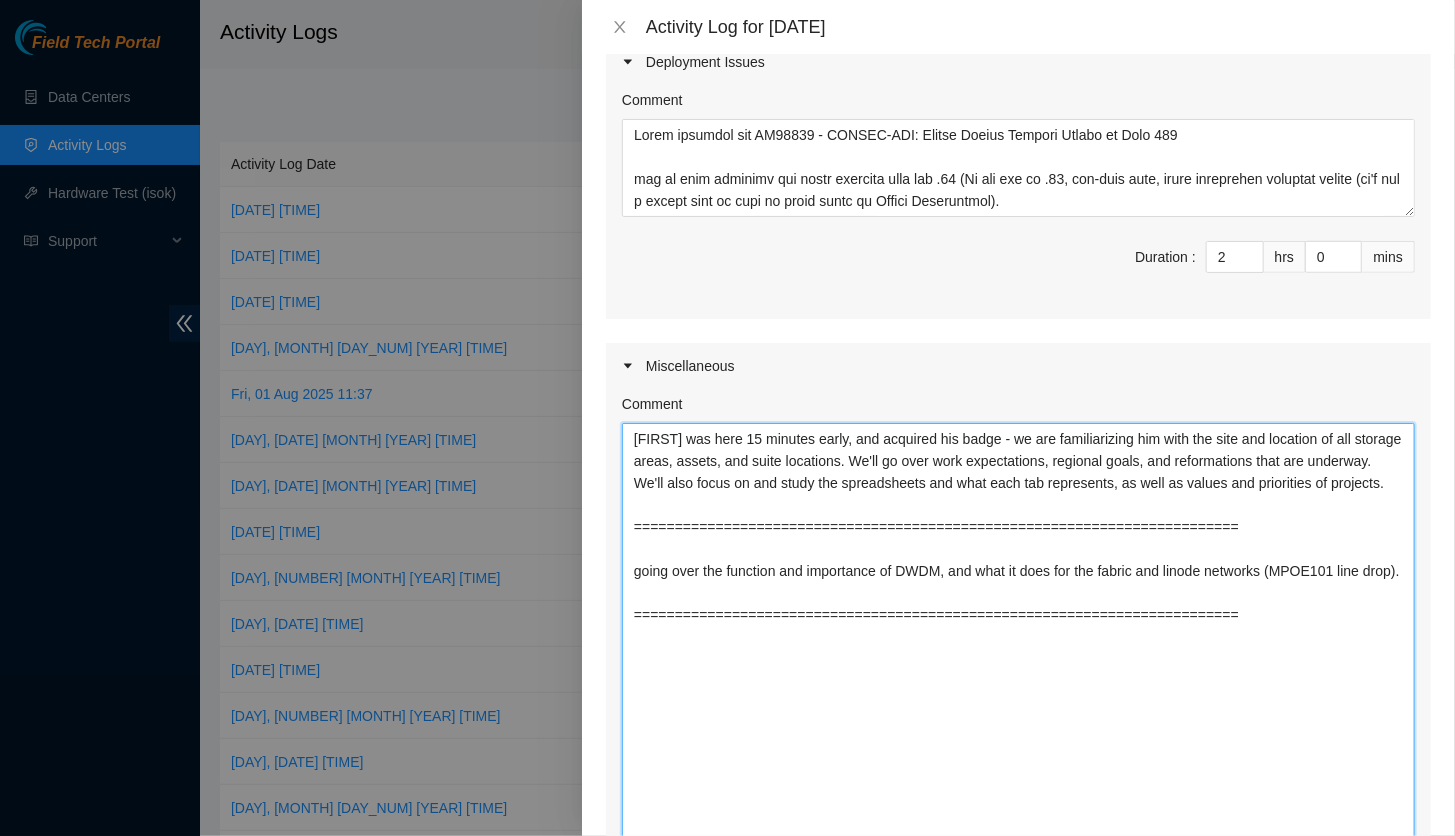 type on "[FIRST] was here 15 minutes early, and acquired his badge - we are familiarizing him with the site and location of all storage areas, assets, and suite locations. We'll go over work expectations, regional goals, and reformations that are underway.
We'll also focus on and study the spreadsheets and what each tab represents, as well as values and priorities of projects.
==========================================================================
going over the function and importance of DWDM, and what it does for the fabric and linode networks (MPOE101 line drop).
==========================================================================" 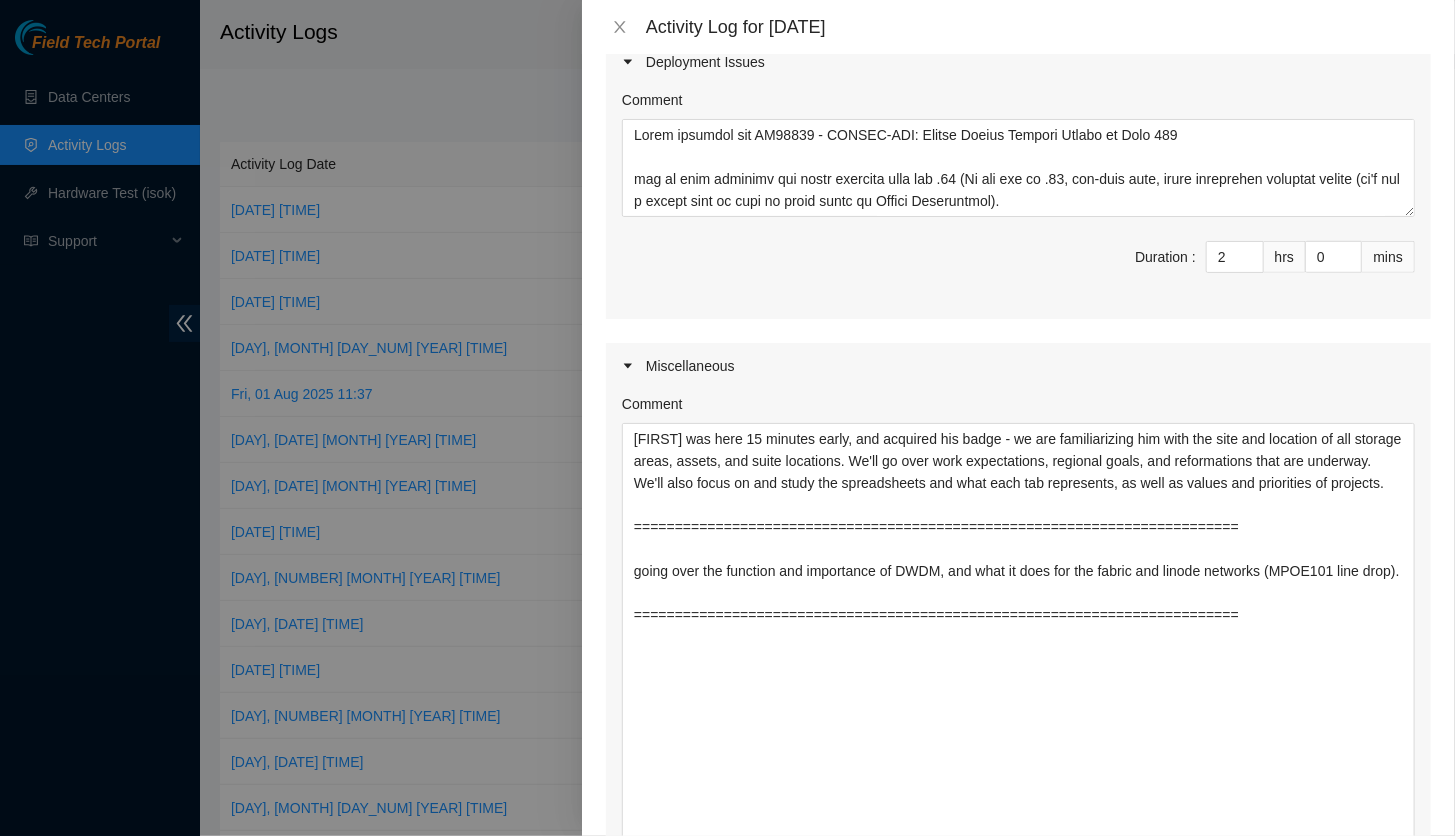 click at bounding box center (727, 418) 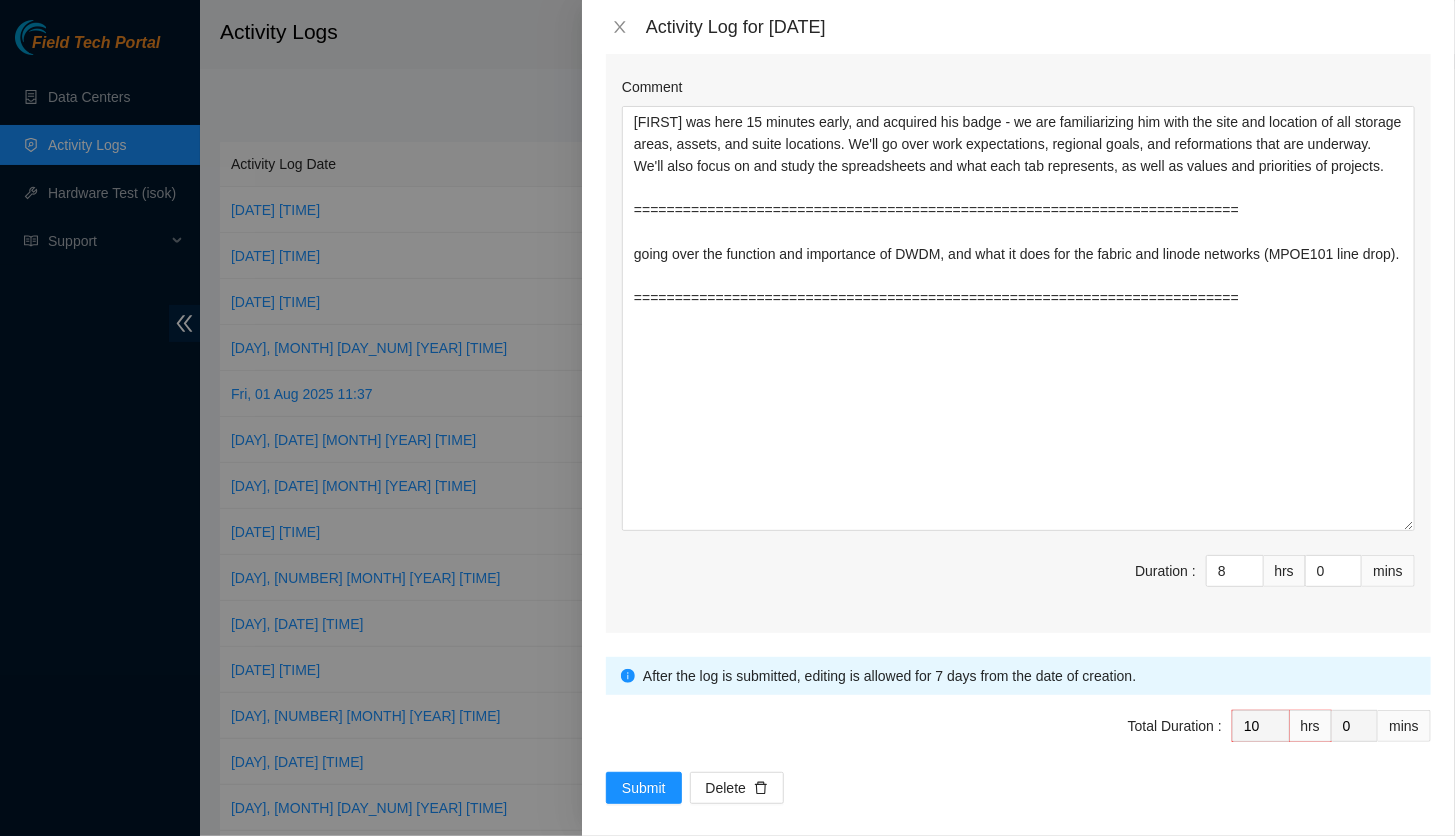 scroll, scrollTop: 829, scrollLeft: 0, axis: vertical 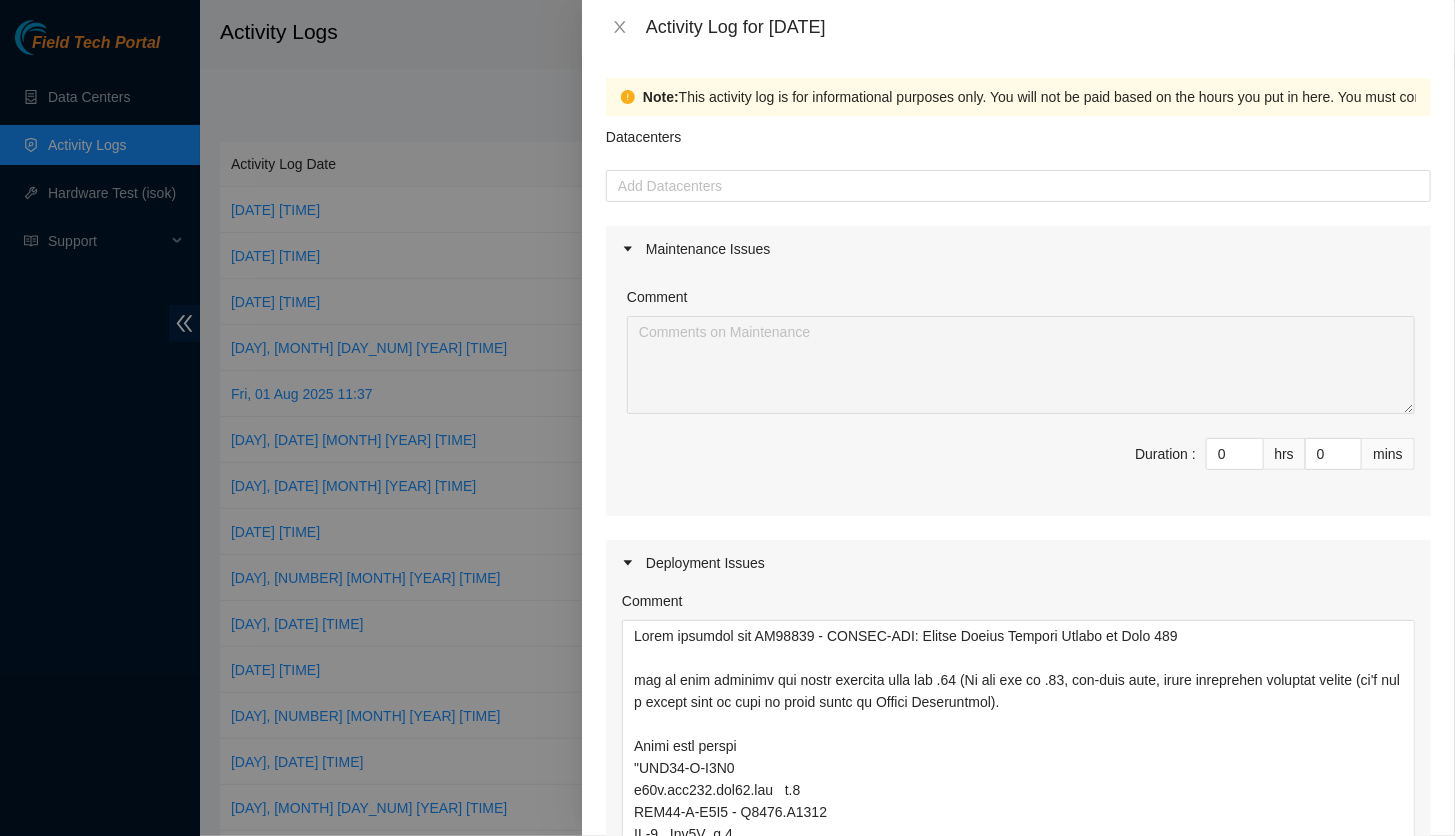 drag, startPoint x: 1394, startPoint y: 710, endPoint x: 1162, endPoint y: 515, distance: 303.066 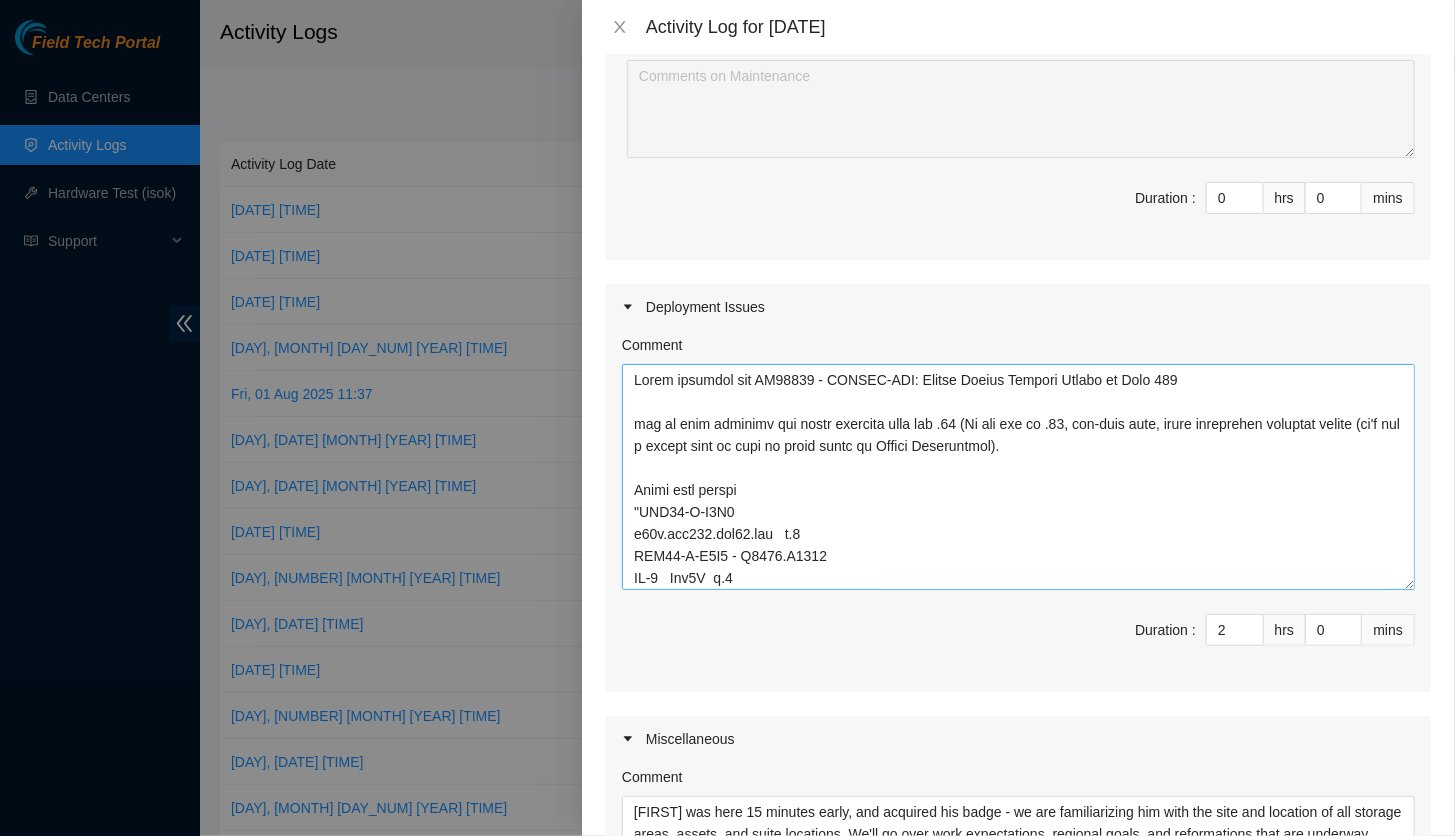 scroll, scrollTop: 300, scrollLeft: 0, axis: vertical 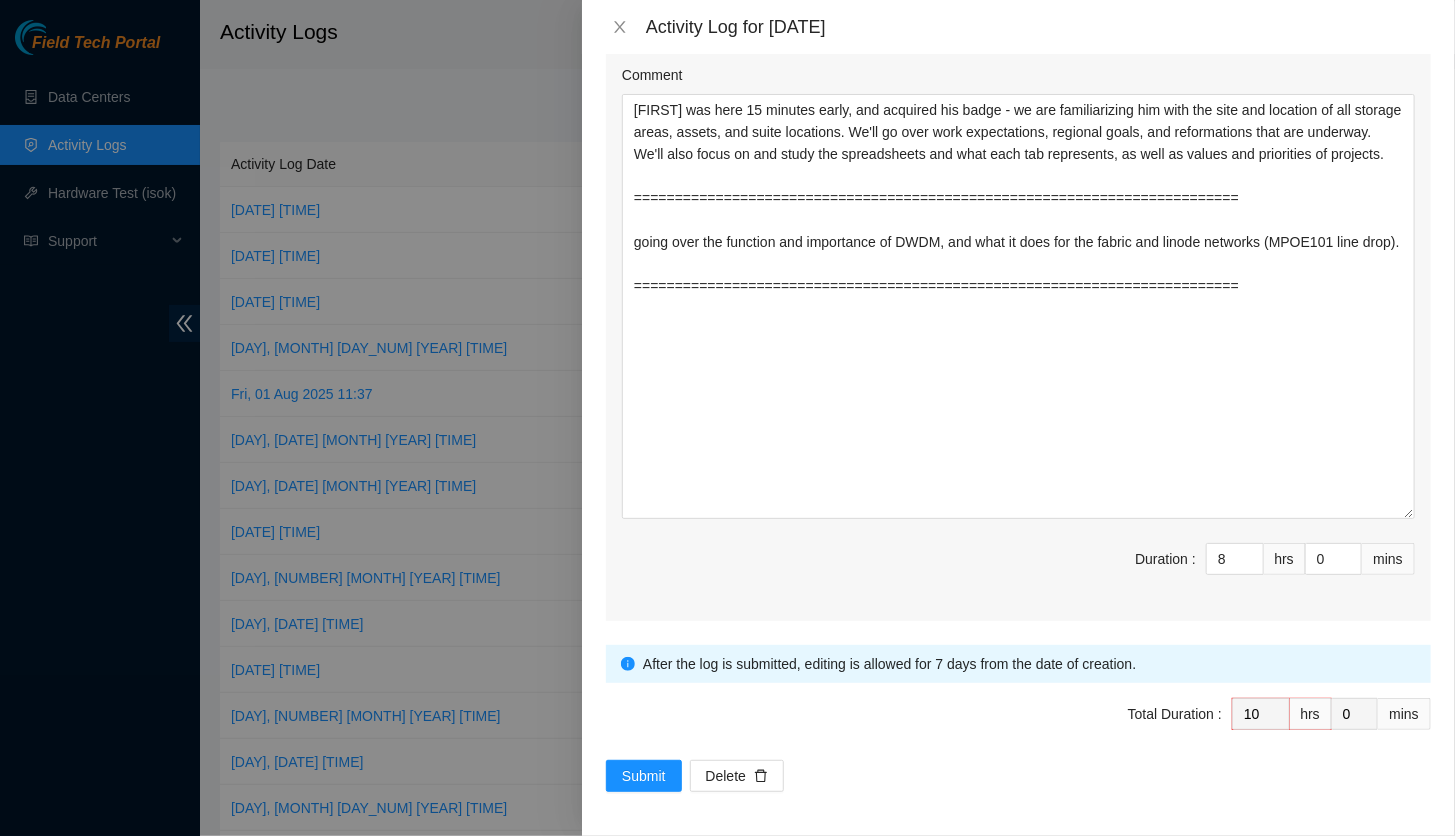 click on "Activity Log for [DATE]" at bounding box center [1018, 27] 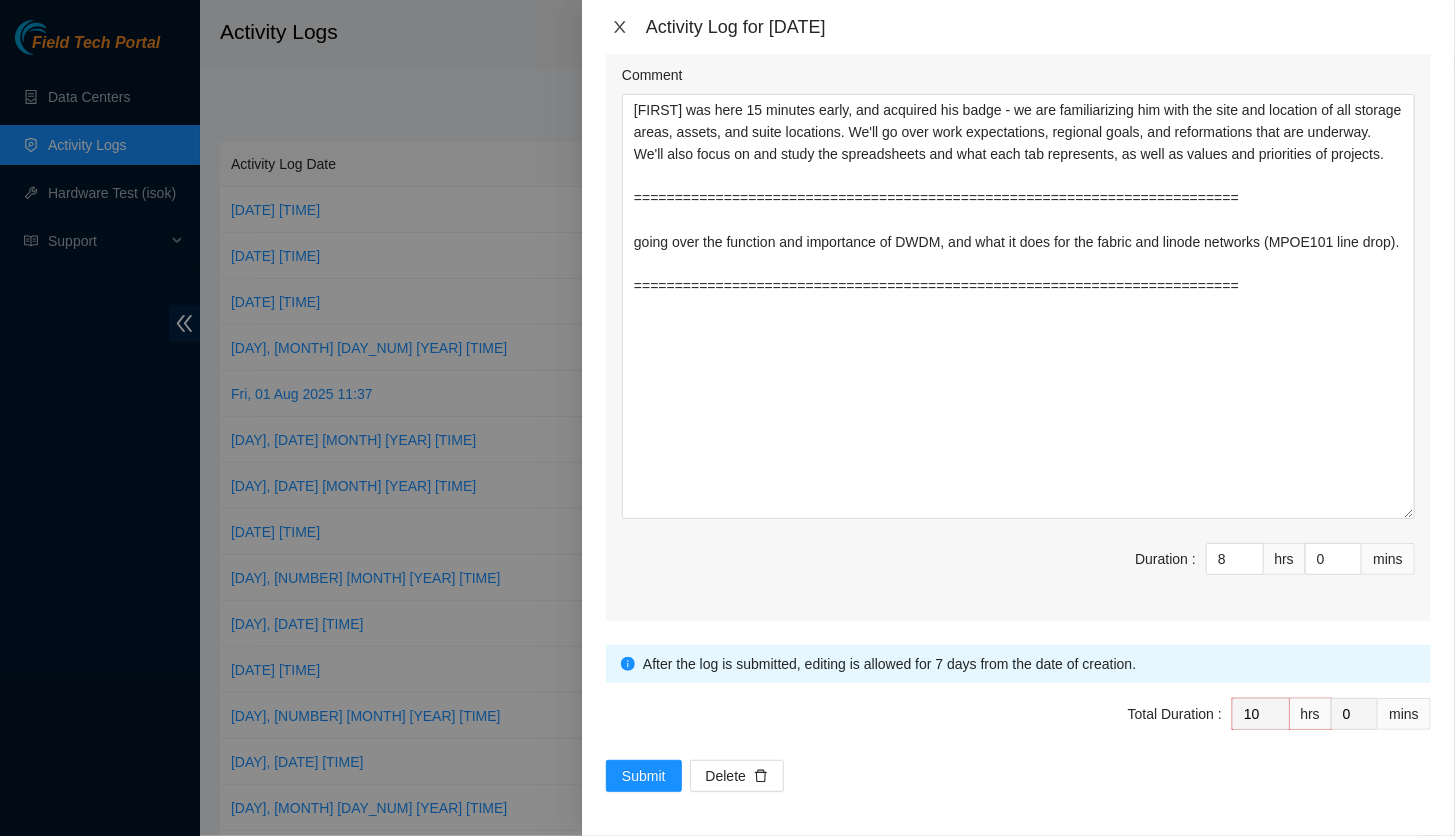 click 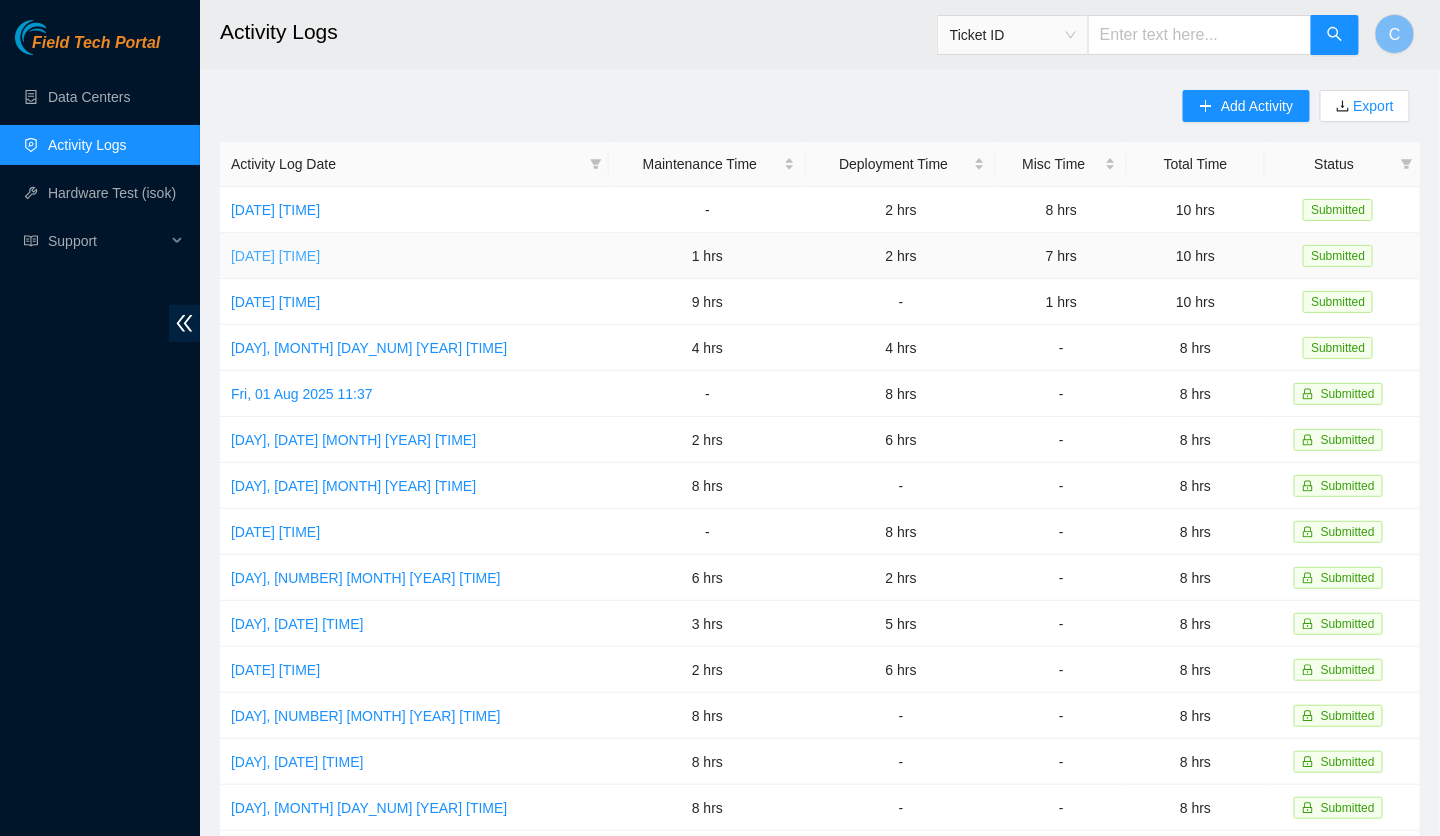 click on "[DATE] [TIME]" at bounding box center (275, 256) 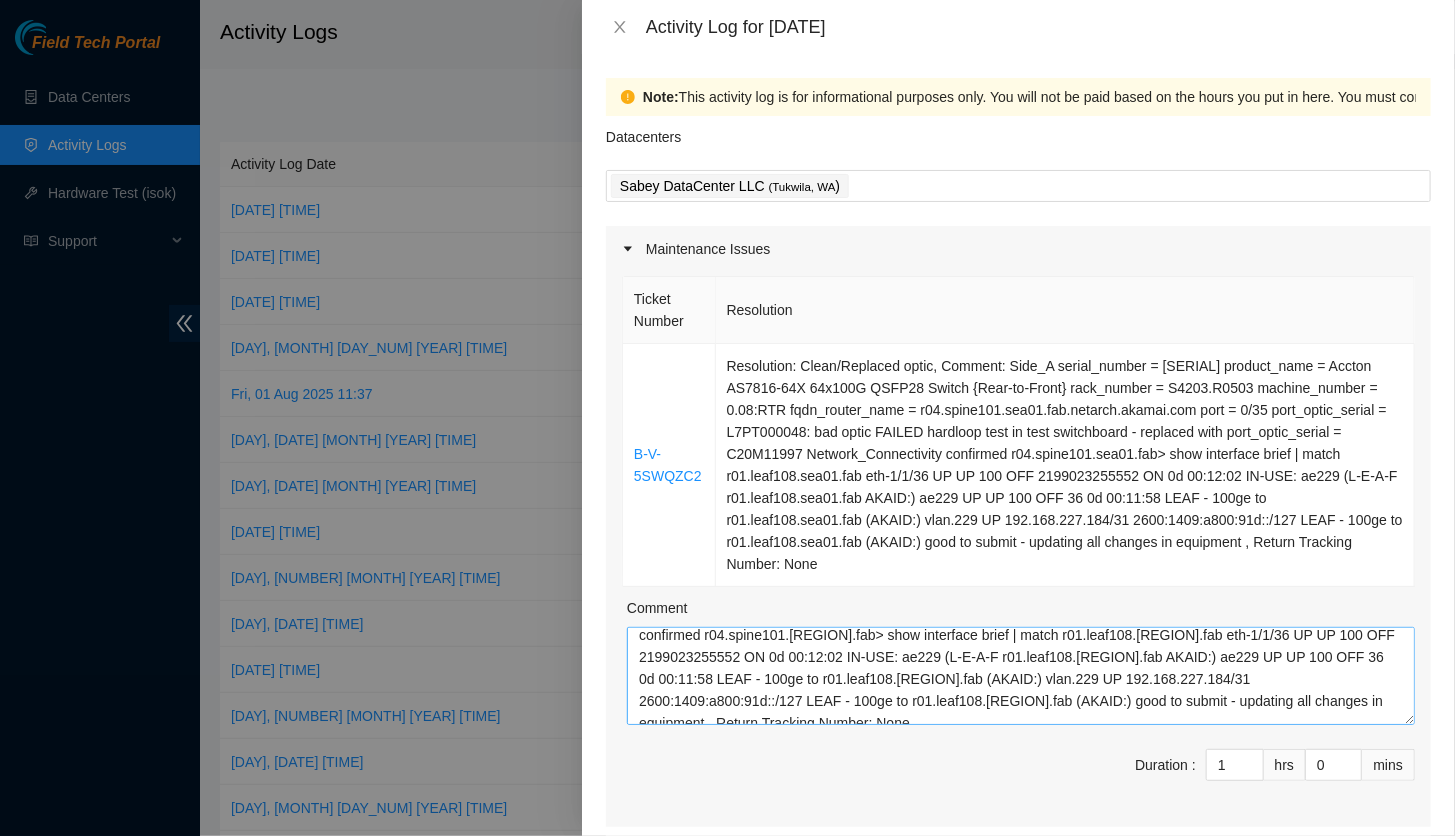 scroll, scrollTop: 109, scrollLeft: 0, axis: vertical 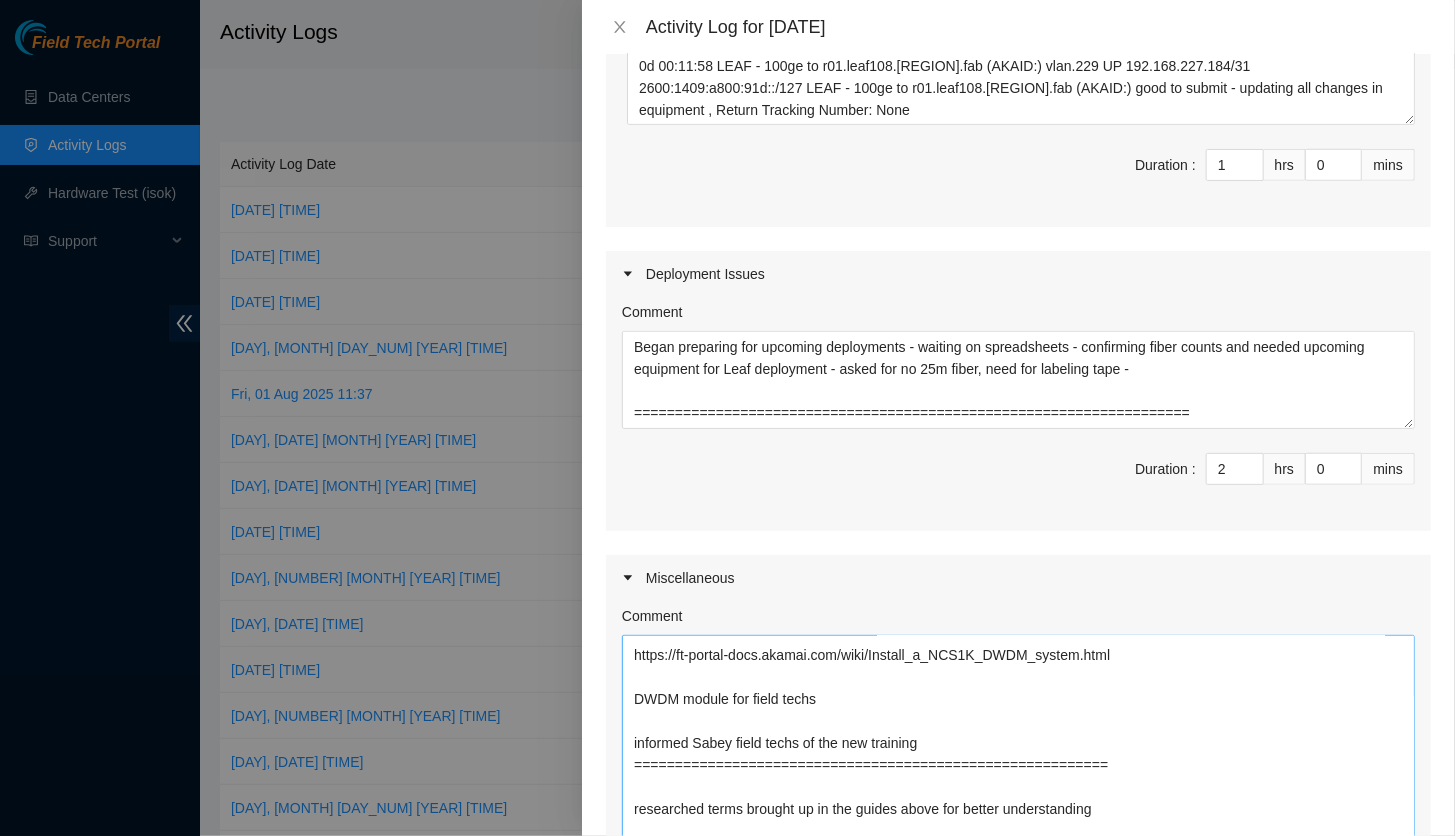 drag, startPoint x: 1388, startPoint y: 712, endPoint x: 1288, endPoint y: 824, distance: 150.14659 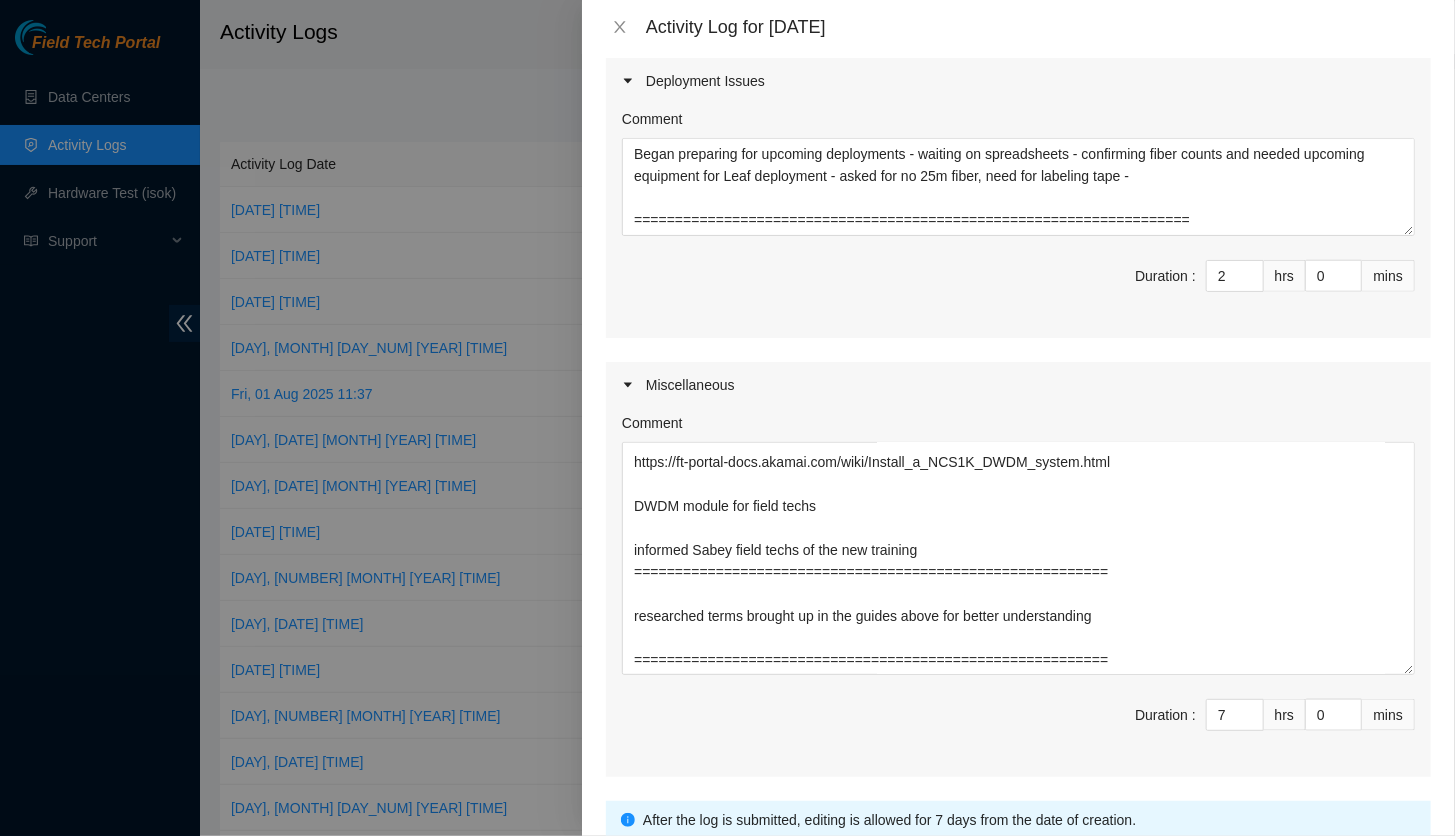 scroll, scrollTop: 800, scrollLeft: 0, axis: vertical 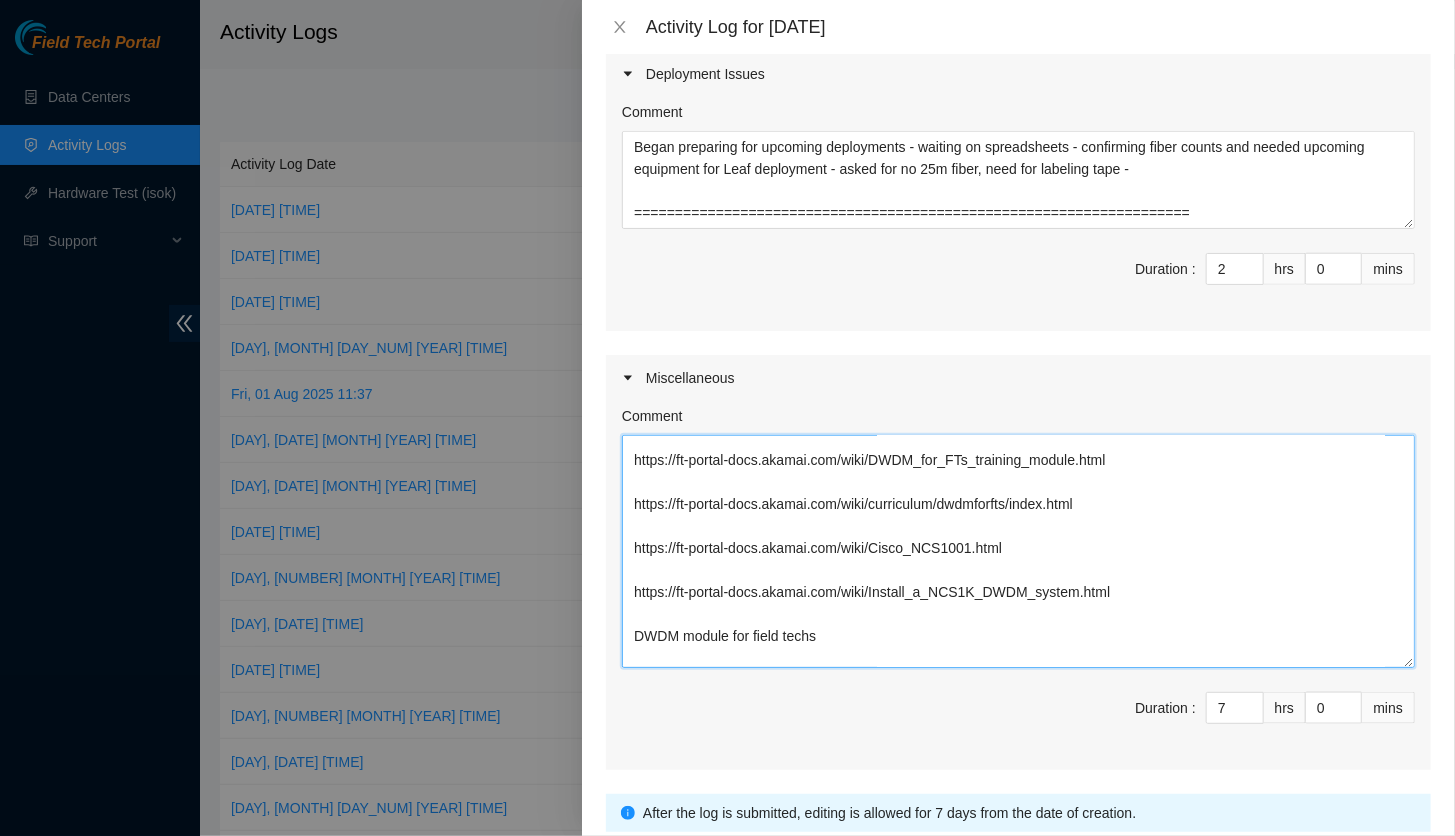 drag, startPoint x: 629, startPoint y: 483, endPoint x: 1141, endPoint y: 568, distance: 519.0077 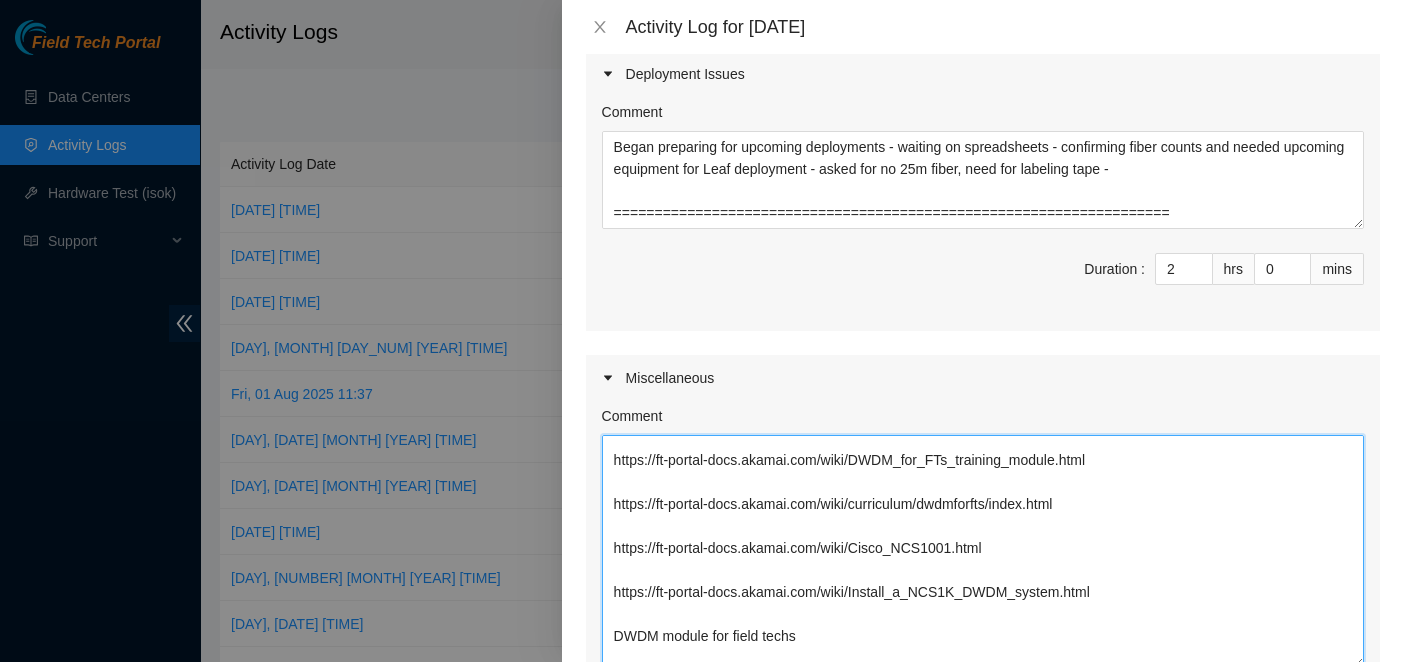 scroll, scrollTop: 822, scrollLeft: 0, axis: vertical 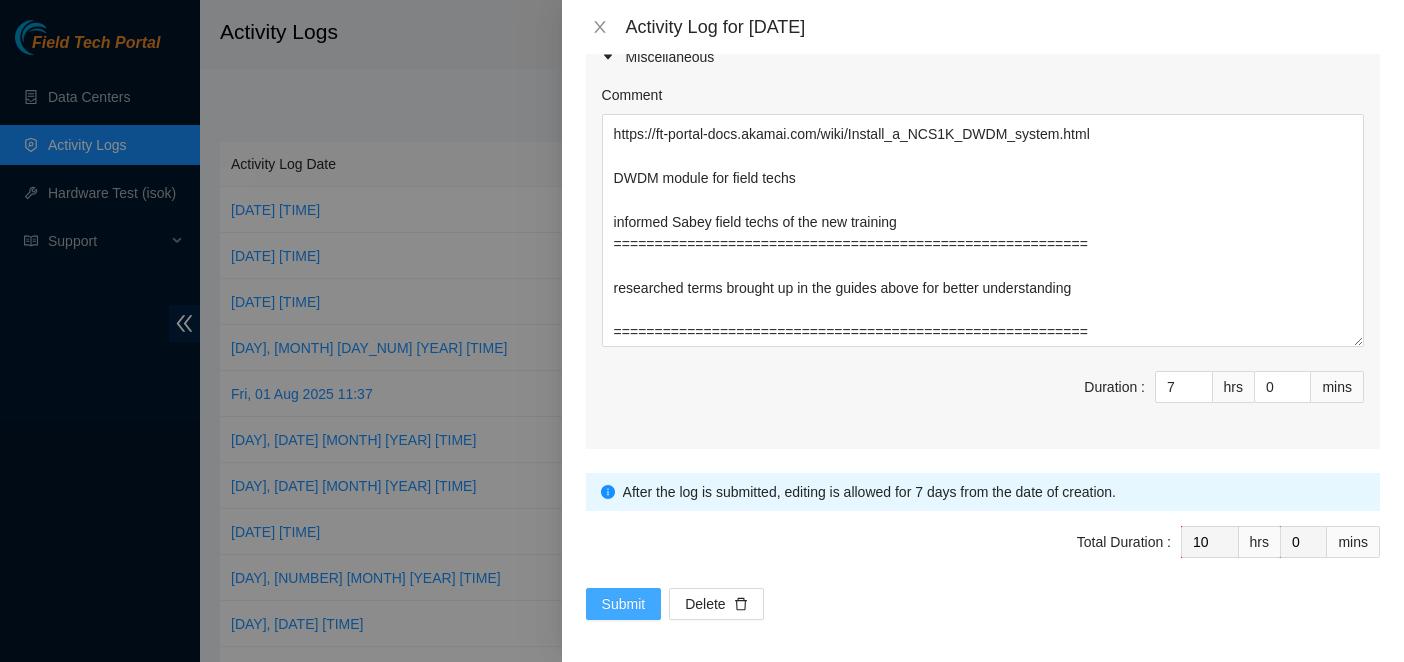 click on "Submit" at bounding box center (624, 604) 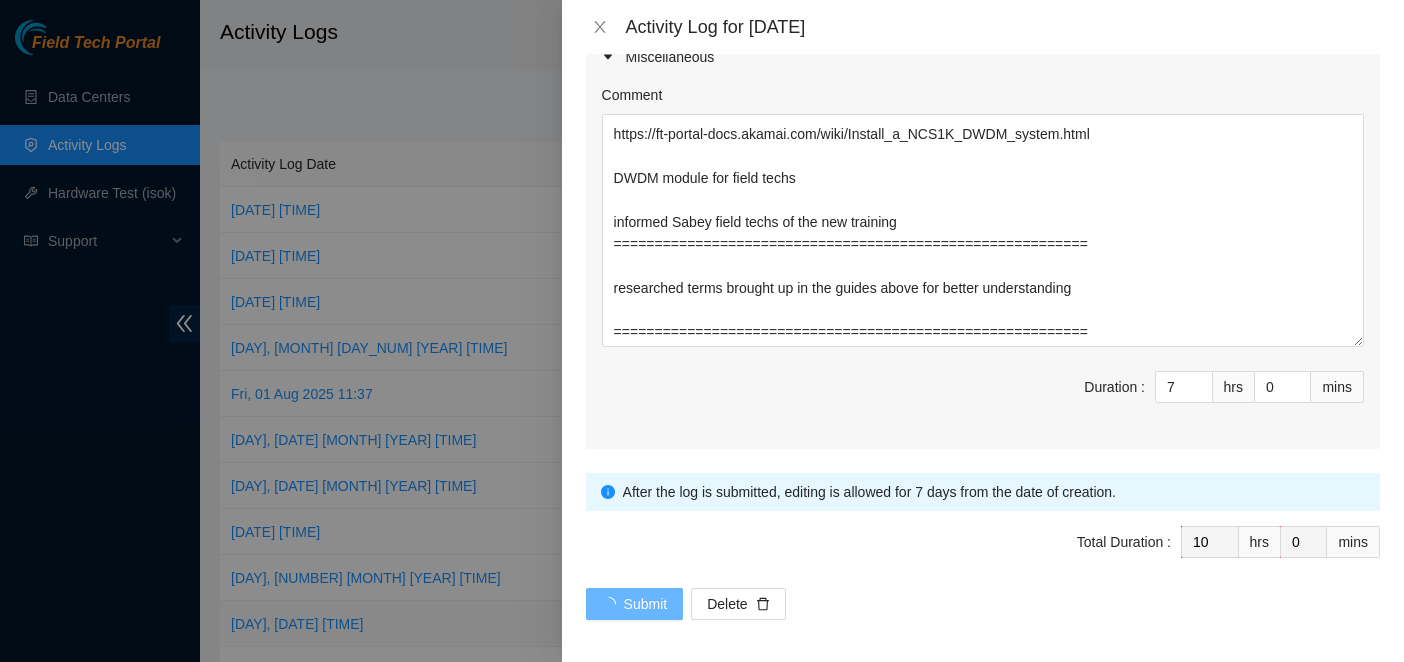 scroll, scrollTop: 0, scrollLeft: 0, axis: both 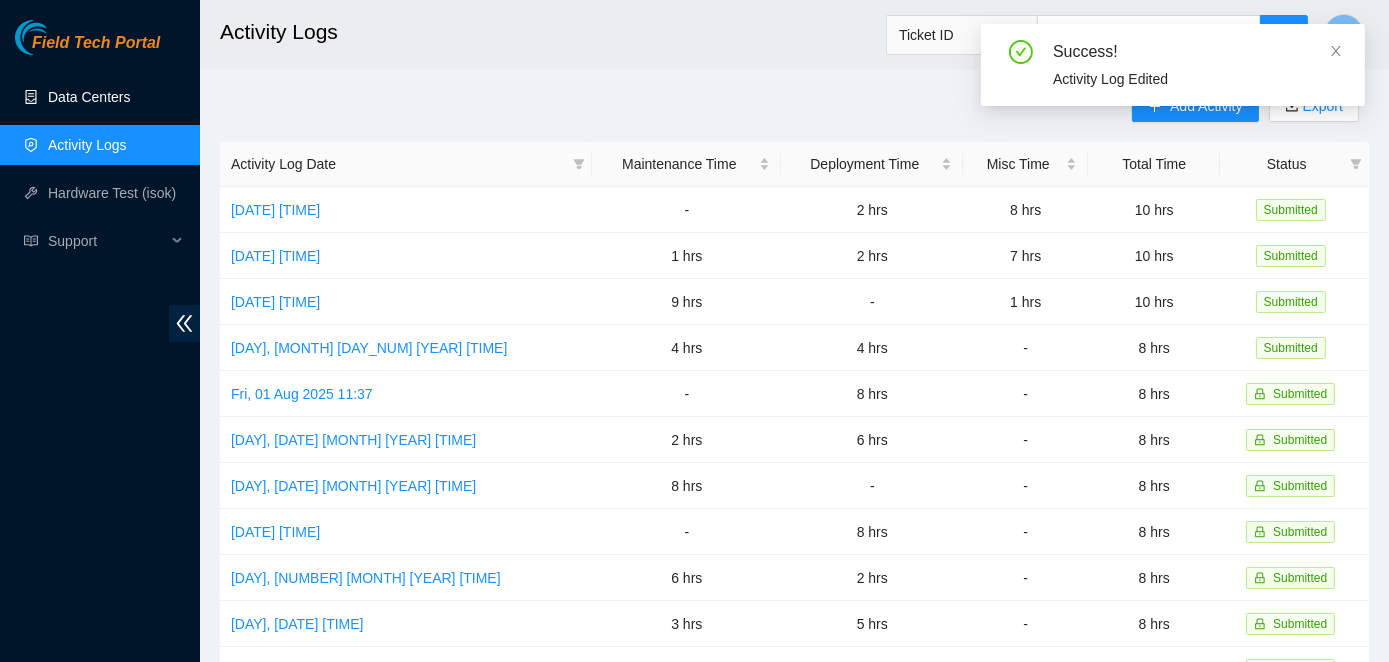 click on "Data Centers" at bounding box center (89, 97) 